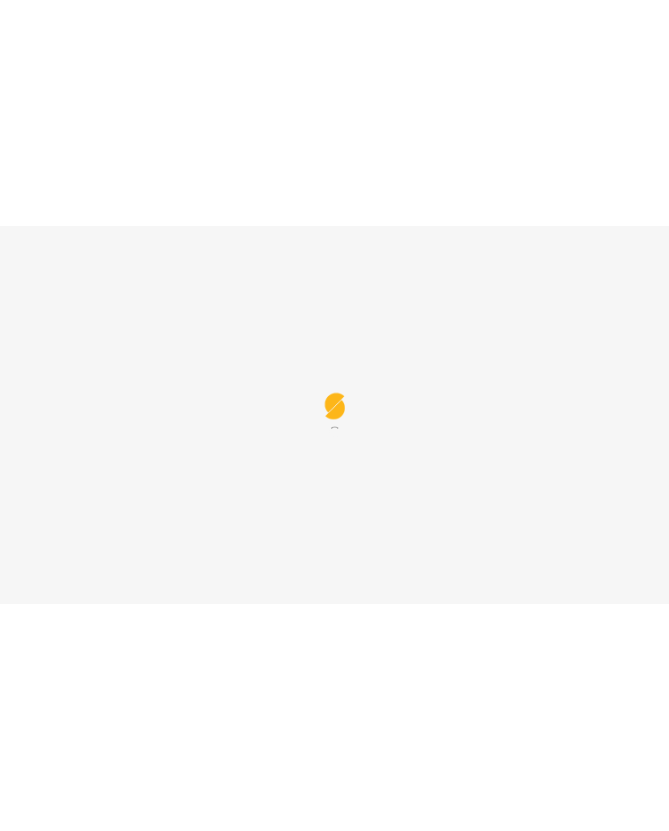 scroll, scrollTop: 0, scrollLeft: 0, axis: both 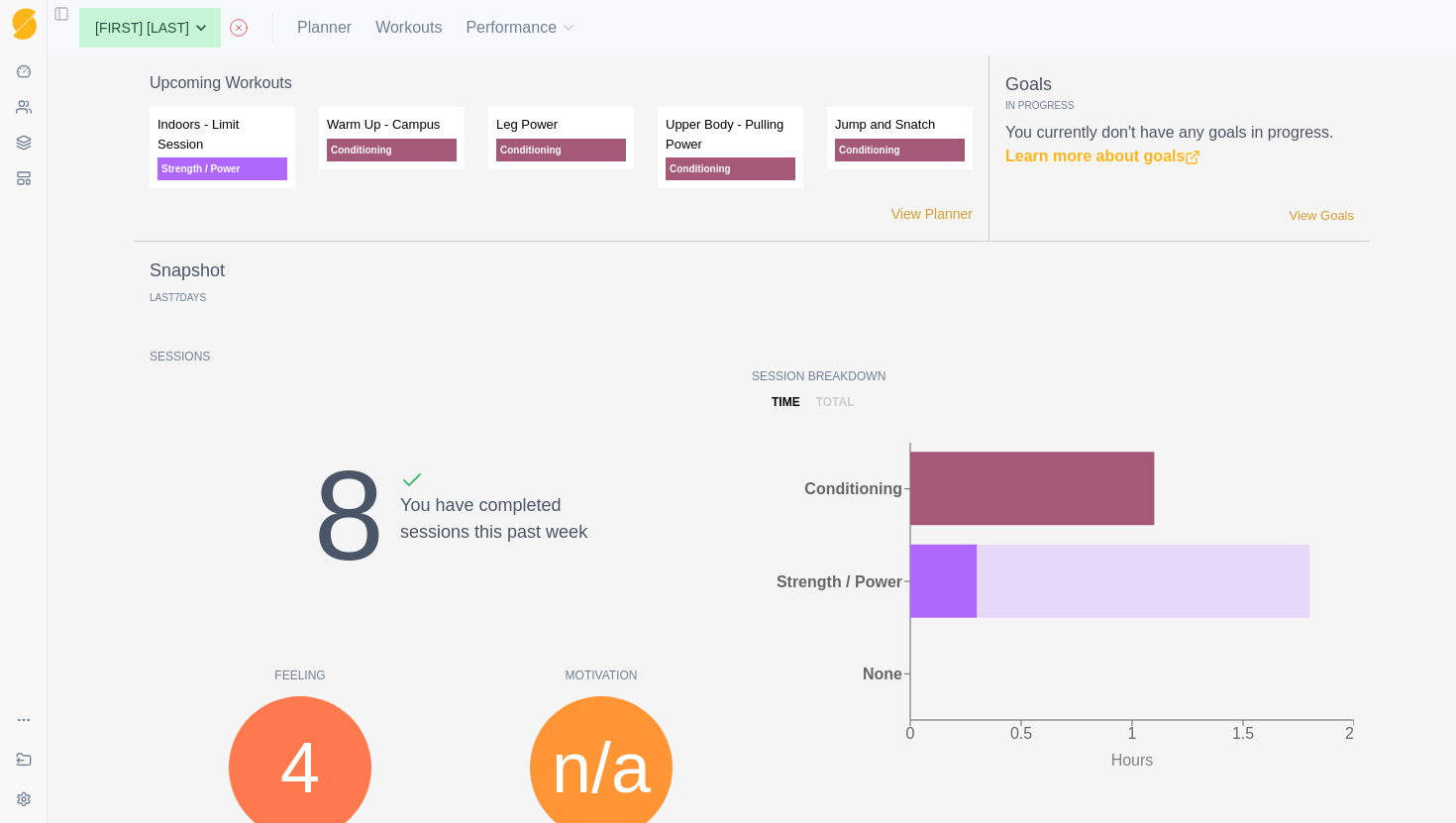 click on "None [FIRST] [LAST] Planner Workouts Performance" at bounding box center [752, 28] 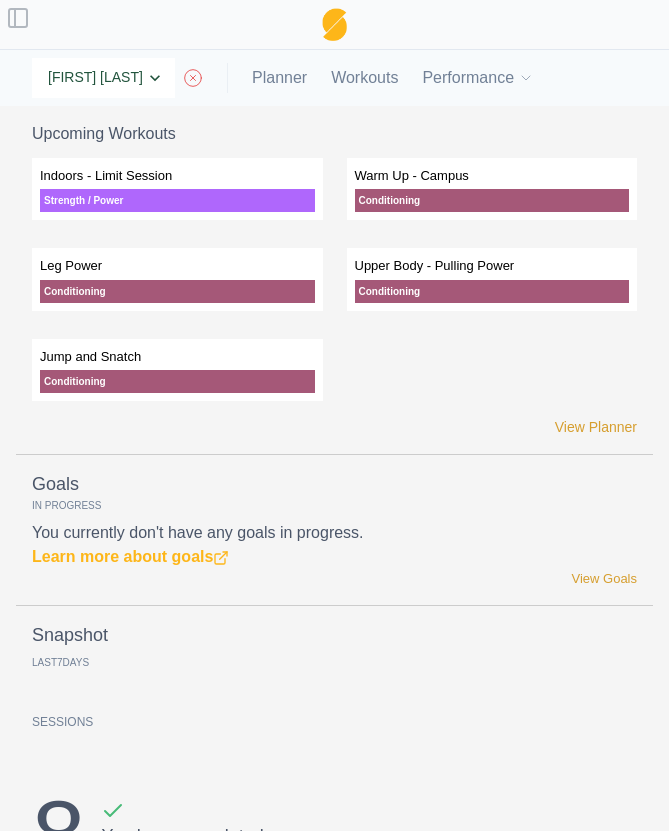 click on "None [FIRST] [LAST]" at bounding box center (103, 78) 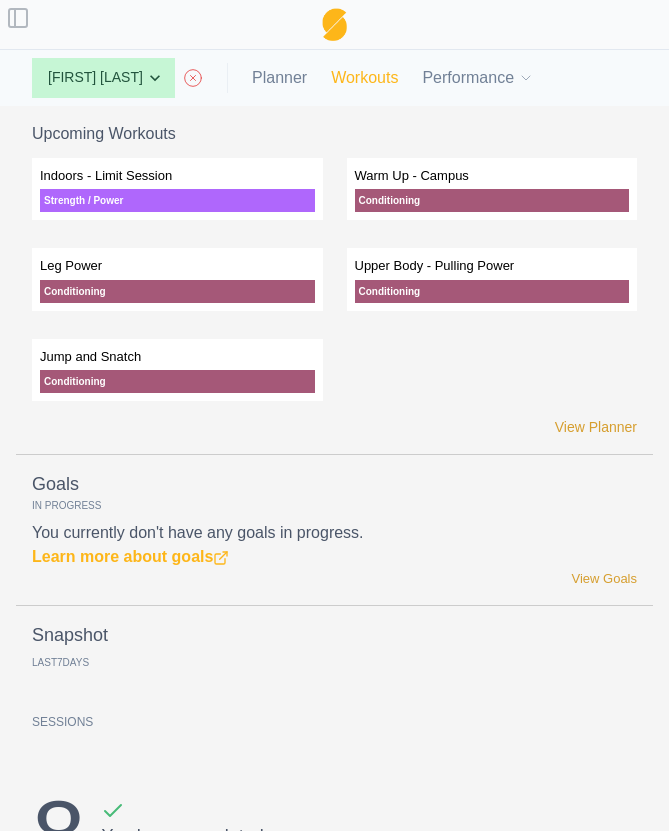 click on "Workouts" at bounding box center [364, 78] 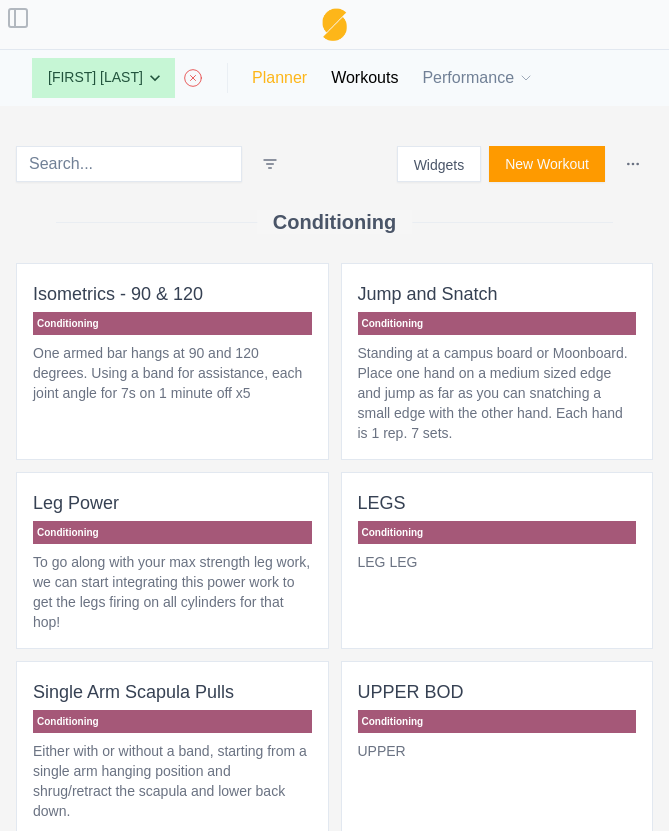 click on "Planner" at bounding box center [279, 78] 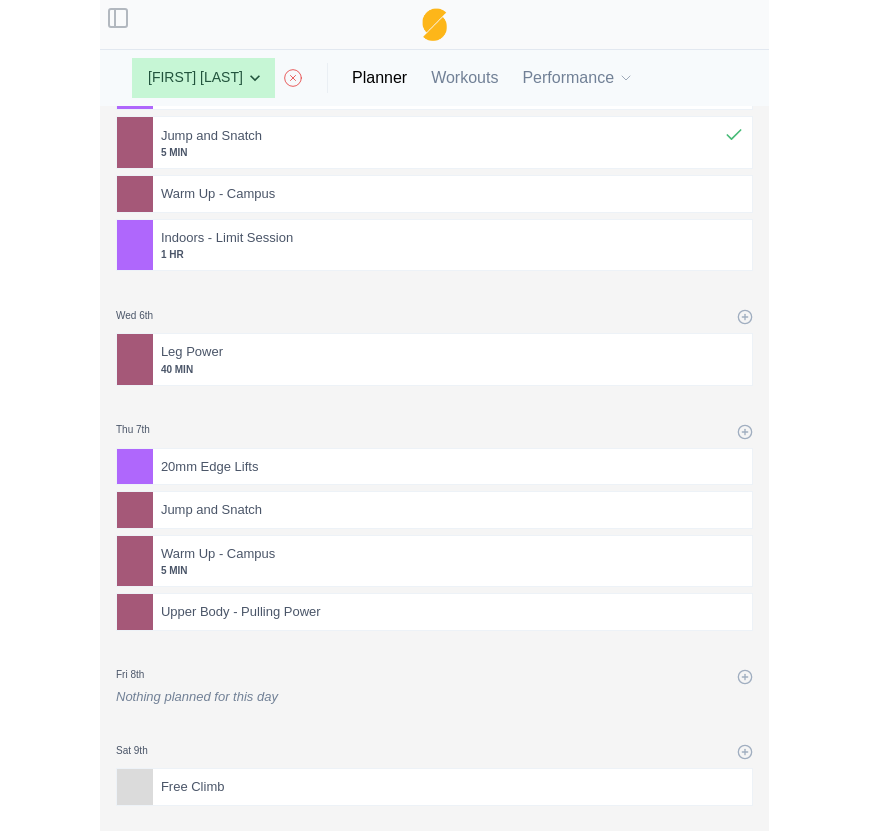 scroll, scrollTop: 317, scrollLeft: 0, axis: vertical 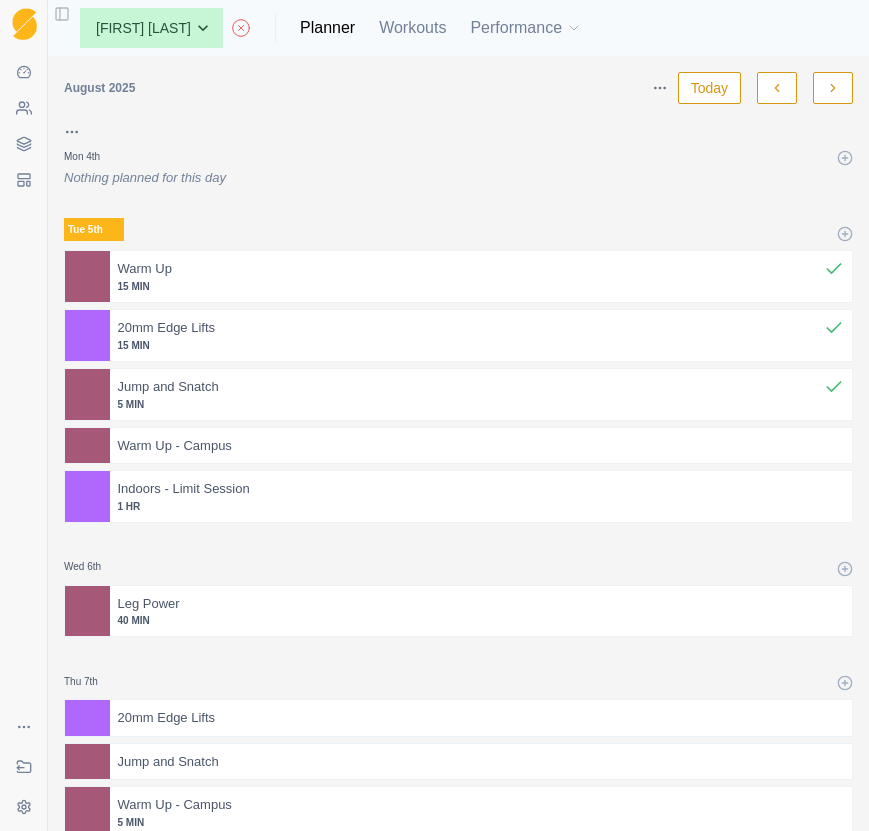click at bounding box center [777, 88] 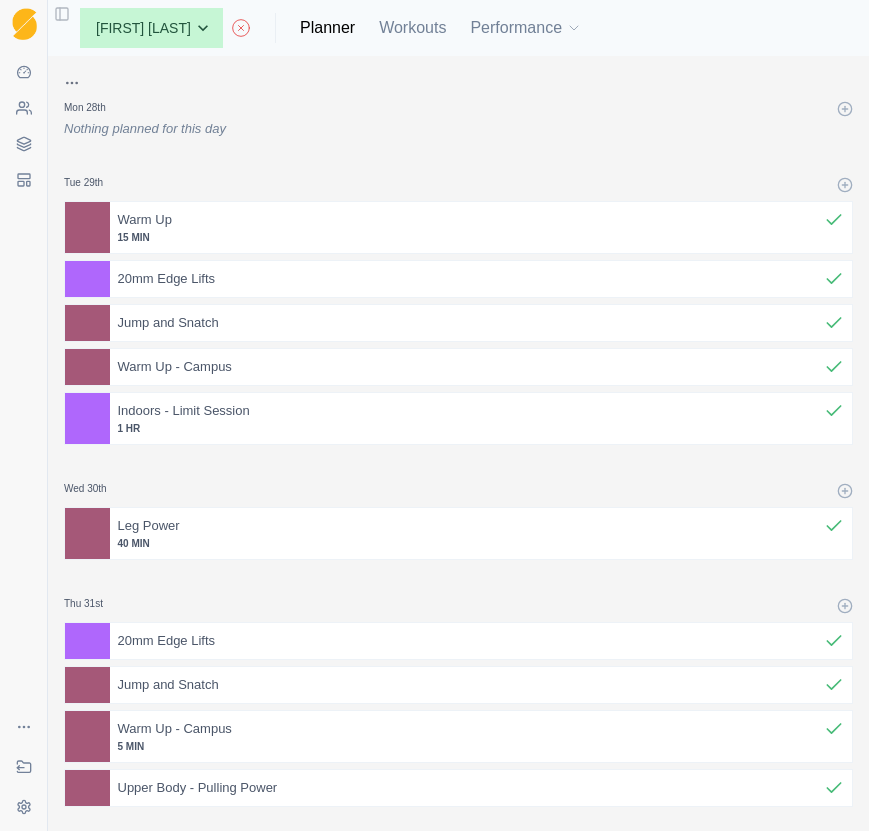 scroll, scrollTop: 164, scrollLeft: 0, axis: vertical 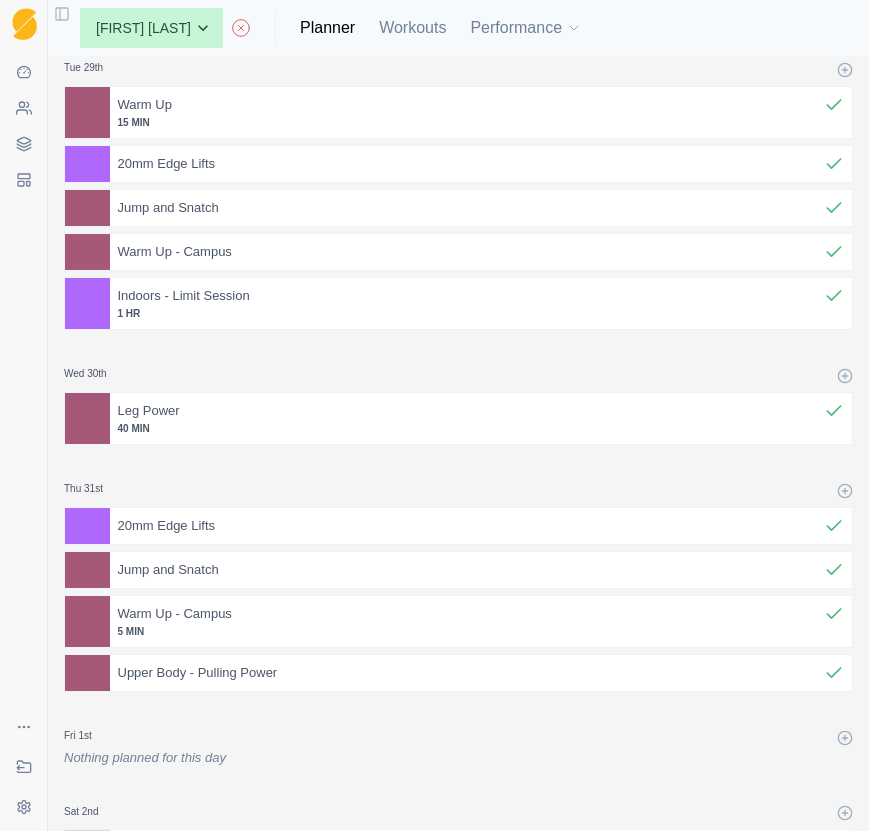 click at bounding box center (550, 673) 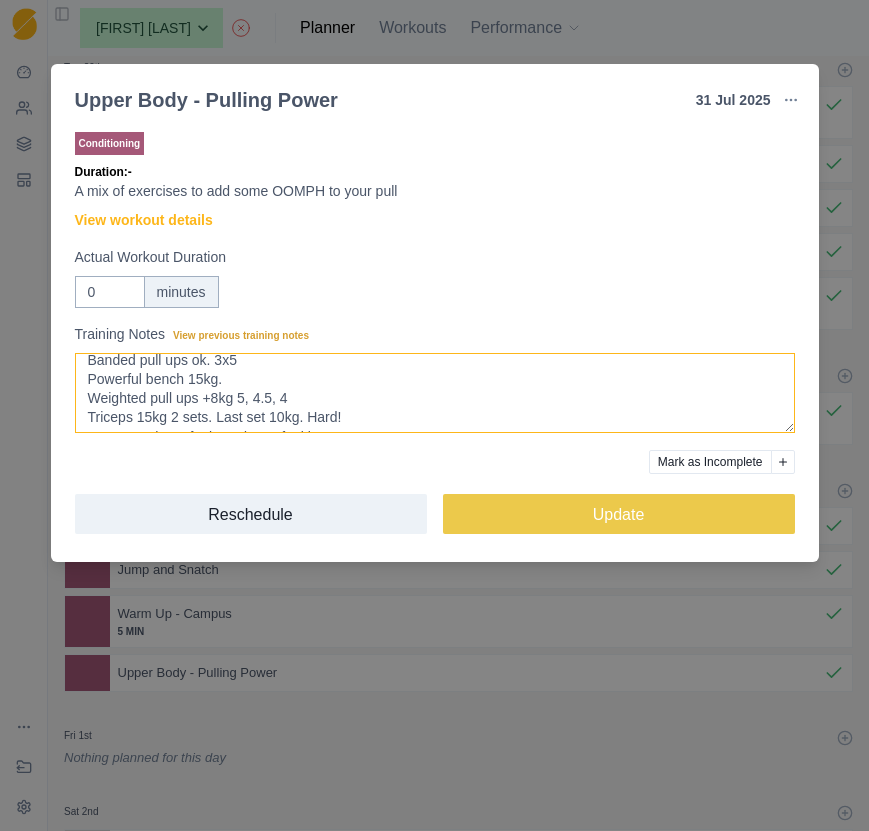 scroll, scrollTop: 49, scrollLeft: 0, axis: vertical 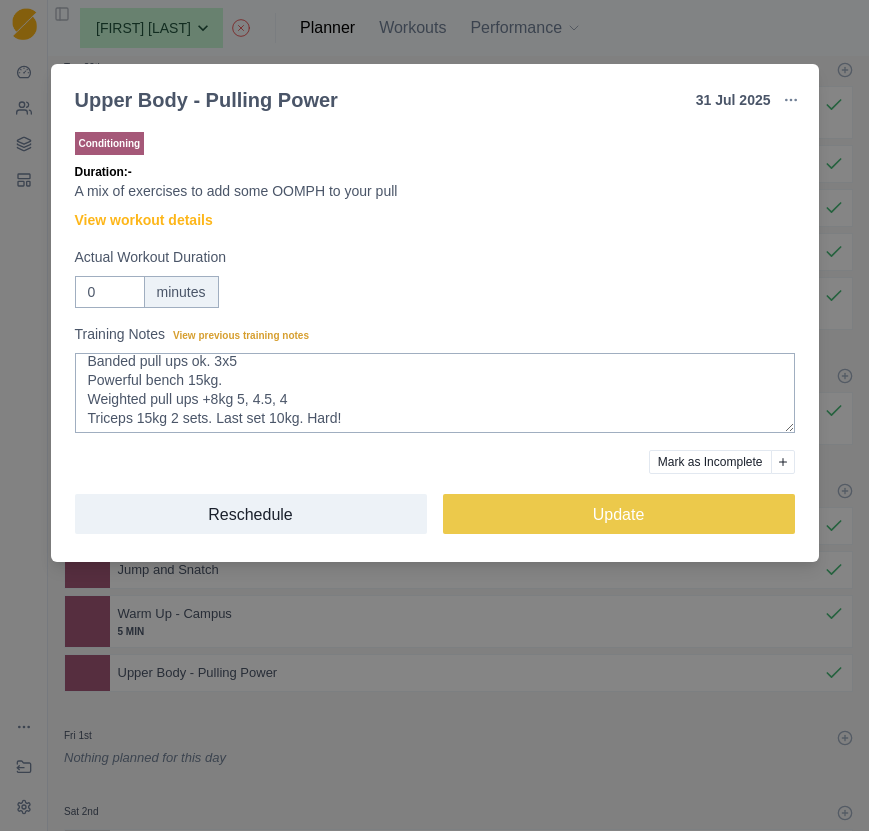 click on "Upper Body - Pulling Power 31 [MONTH] 2025 Link To Goal View Workout Metrics Edit Original Workout Reschedule Workout Remove From Schedule Conditioning Duration:  - A mix of exercises to add some OOMPH to your pull View workout details Actual Workout Duration 0 minutes Training Notes View previous training notes Horizontal bar pulls - feeling it in front of shoulders when chest gets close to bar. 3x5. Oops, forgot to pull fast. Feels better when pulling faster.
Banded pull ups ok. 3x5
Powerful bench 15kg.
Weighted pull ups +8kg 5, 4.5, 4
Triceps 15kg 2 sets. Last set 10kg. Hard!
SA rows - these feel good, can feel better engagement 8x
Lock offs did single arm initially but last set with two hands (two hands much more manageable!)
Mark as Incomplete Reschedule Update" at bounding box center [434, 415] 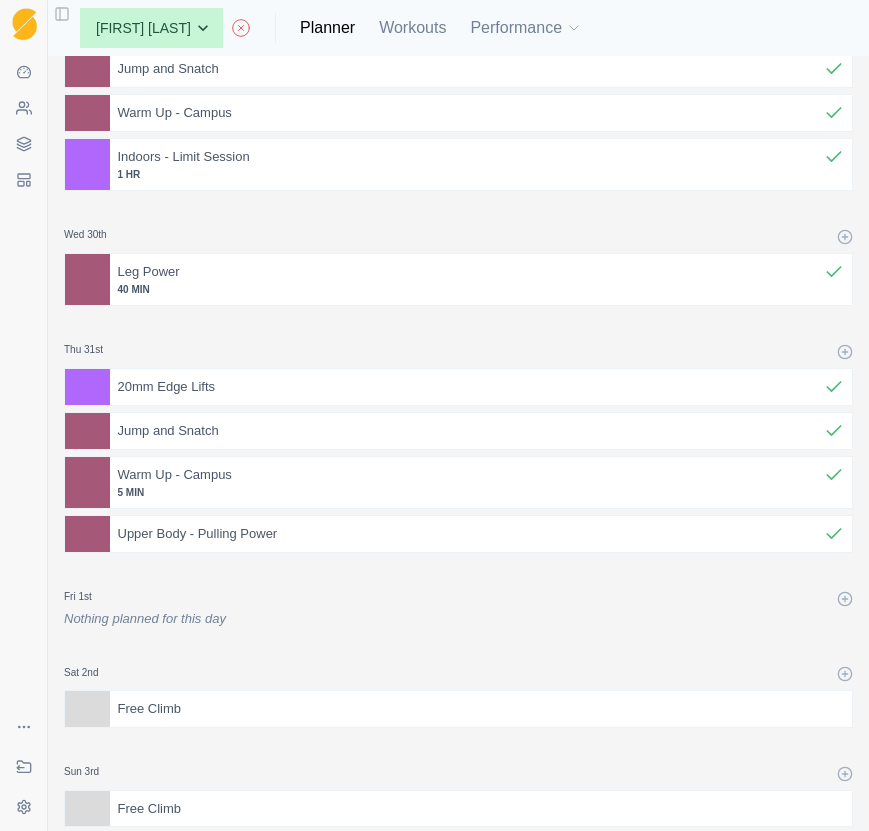 scroll, scrollTop: 297, scrollLeft: 0, axis: vertical 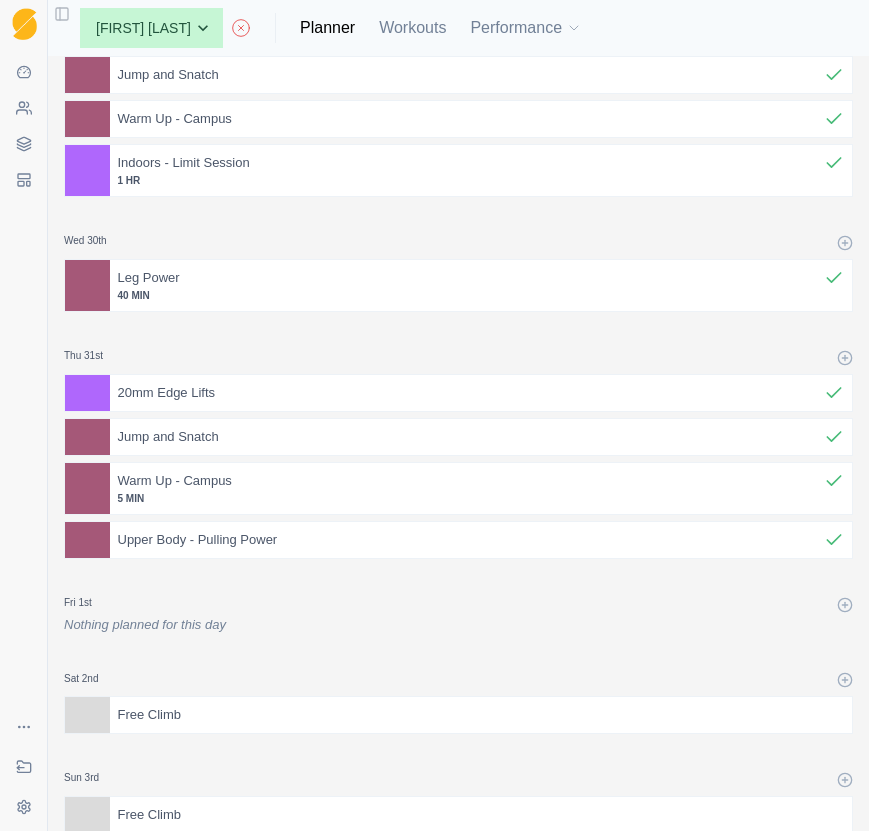 click at bounding box center [550, 540] 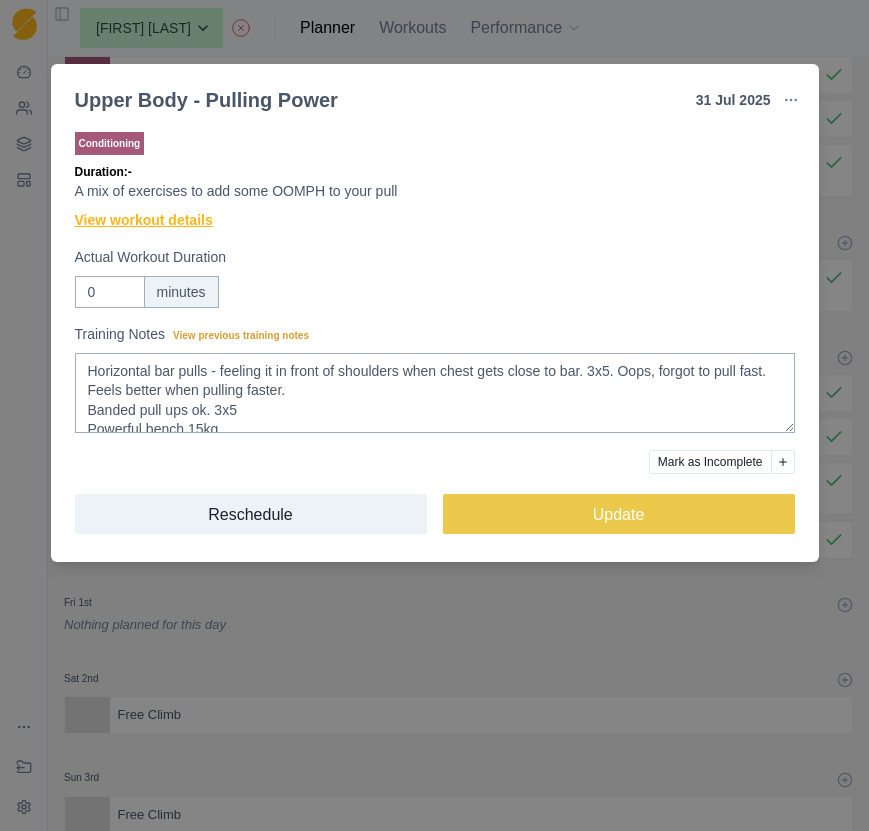 click on "View workout details" at bounding box center (144, 220) 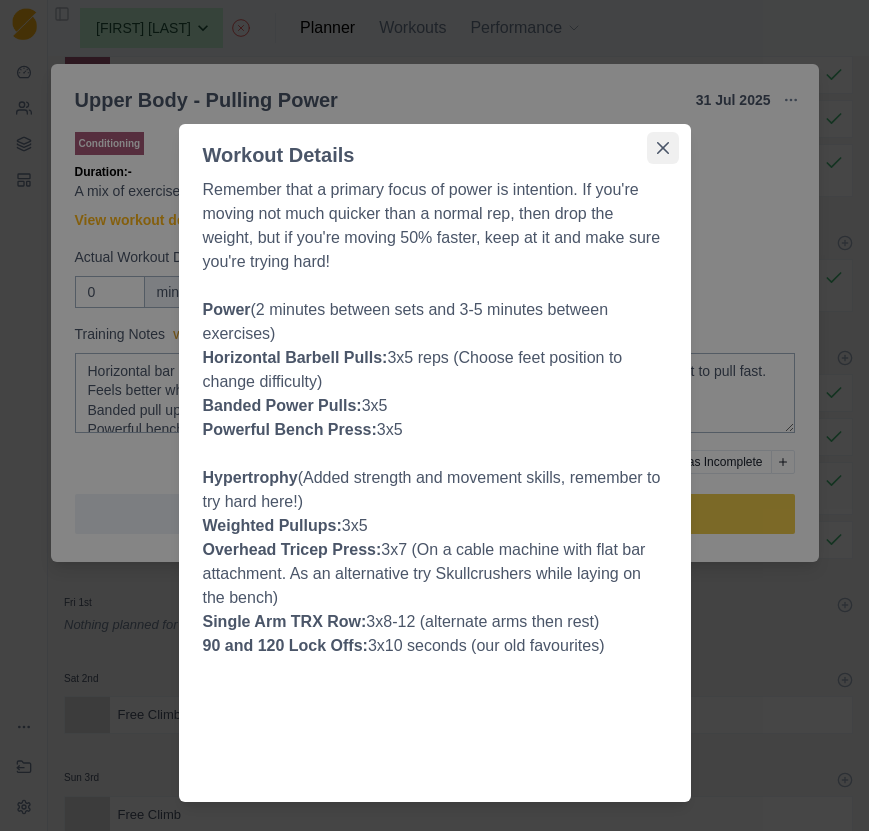 click 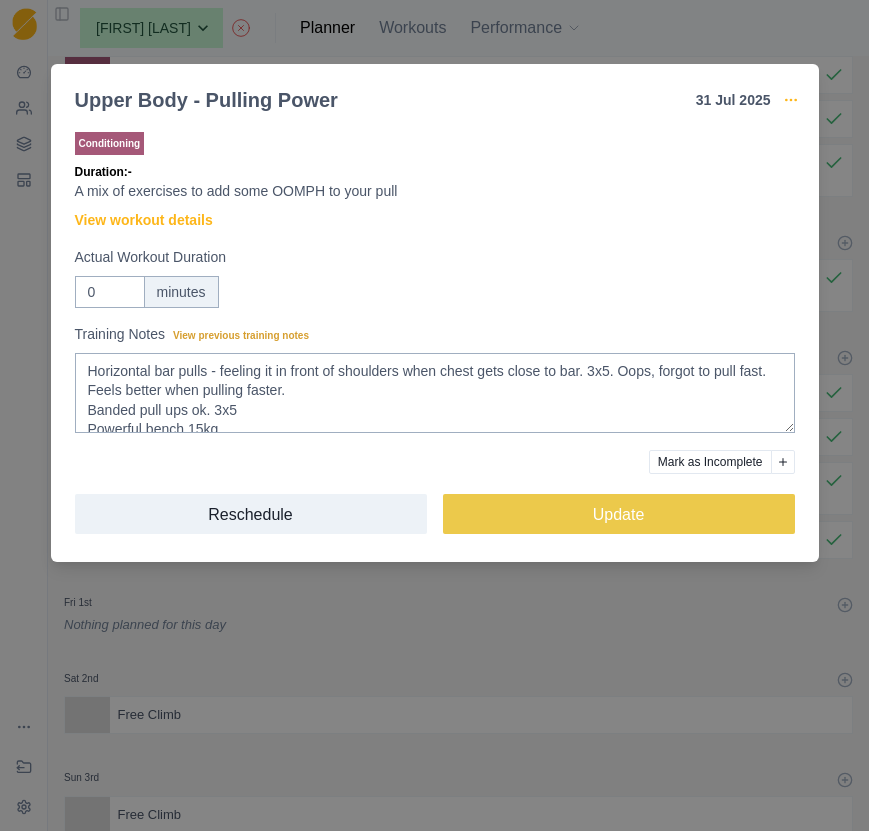click 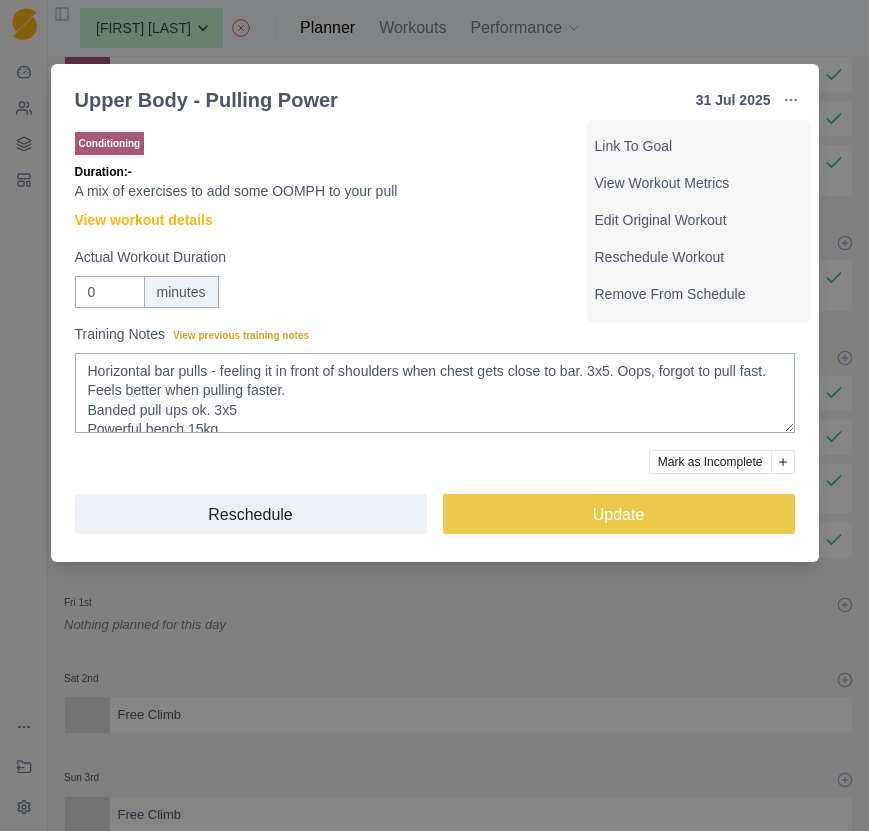click on "Conditioning Duration:  - A mix of exercises to add some OOMPH to your pull View workout details Actual Workout Duration 0 minutes Training Notes View previous training notes Horizontal bar pulls - feeling it in front of shoulders when chest gets close to bar. 3x5. Oops, forgot to pull fast. Feels better when pulling faster.
Banded pull ups ok. 3x5
Powerful bench 15kg.
Weighted pull ups +8kg 5, 4.5, 4
Triceps 15kg 2 sets. Last set 10kg. Hard!
SA rows - these feel good, can feel better engagement 8x
Lock offs did single arm initially but last set with two hands (two hands much more manageable!)
Mark as Incomplete Reschedule Update" at bounding box center [435, 341] 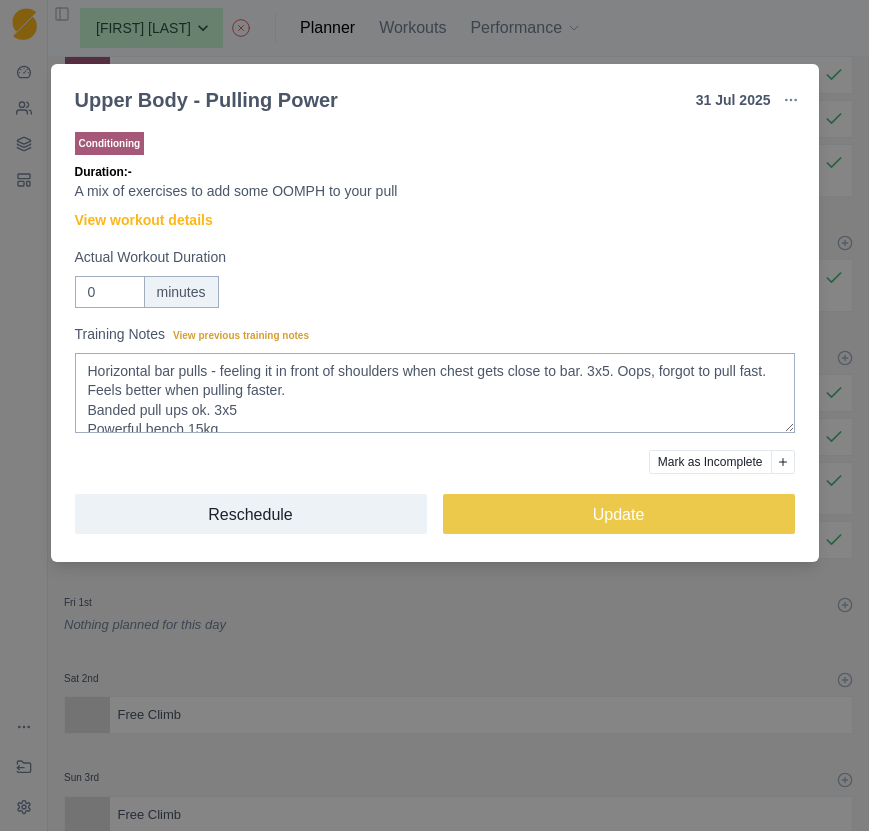 click at bounding box center (791, 100) 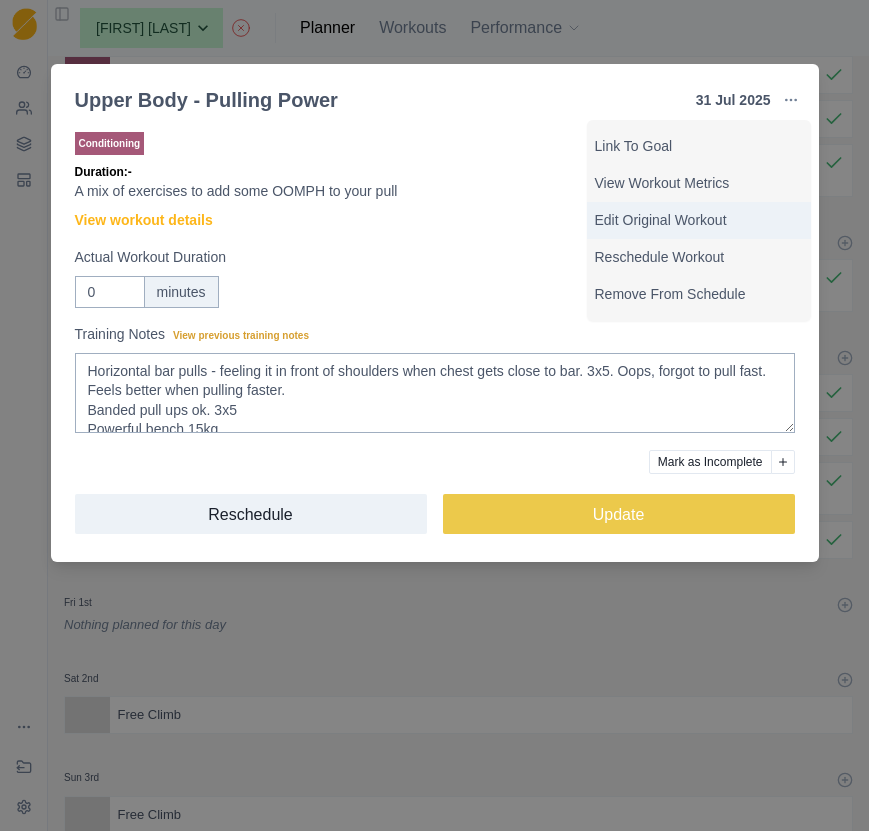 click on "Edit Original Workout" at bounding box center (699, 220) 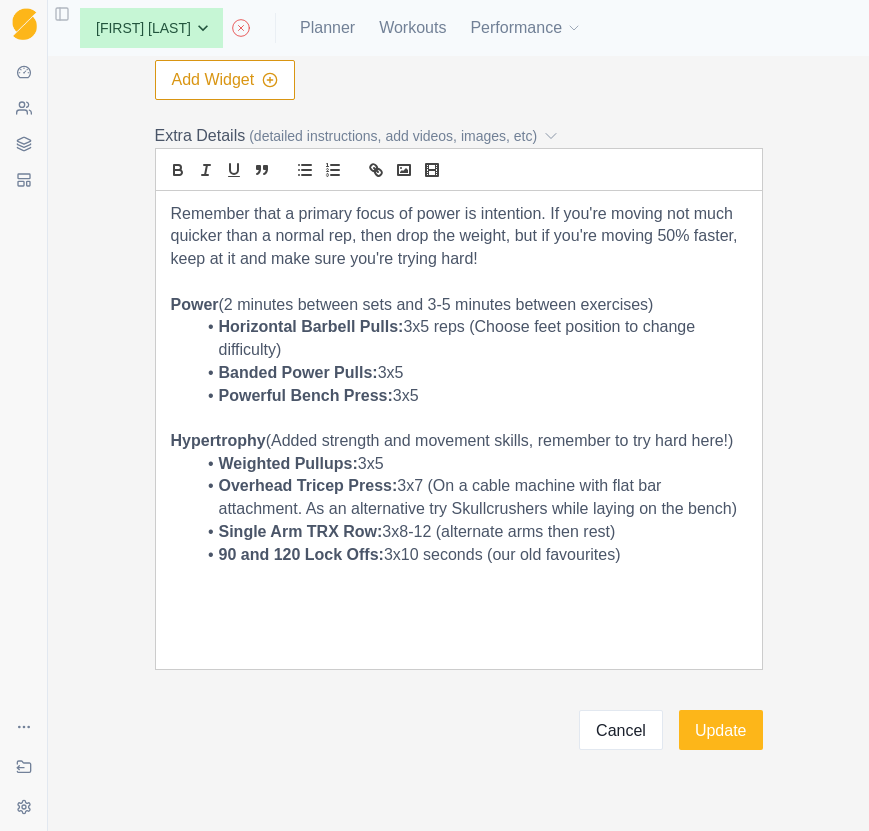 scroll, scrollTop: 666, scrollLeft: 0, axis: vertical 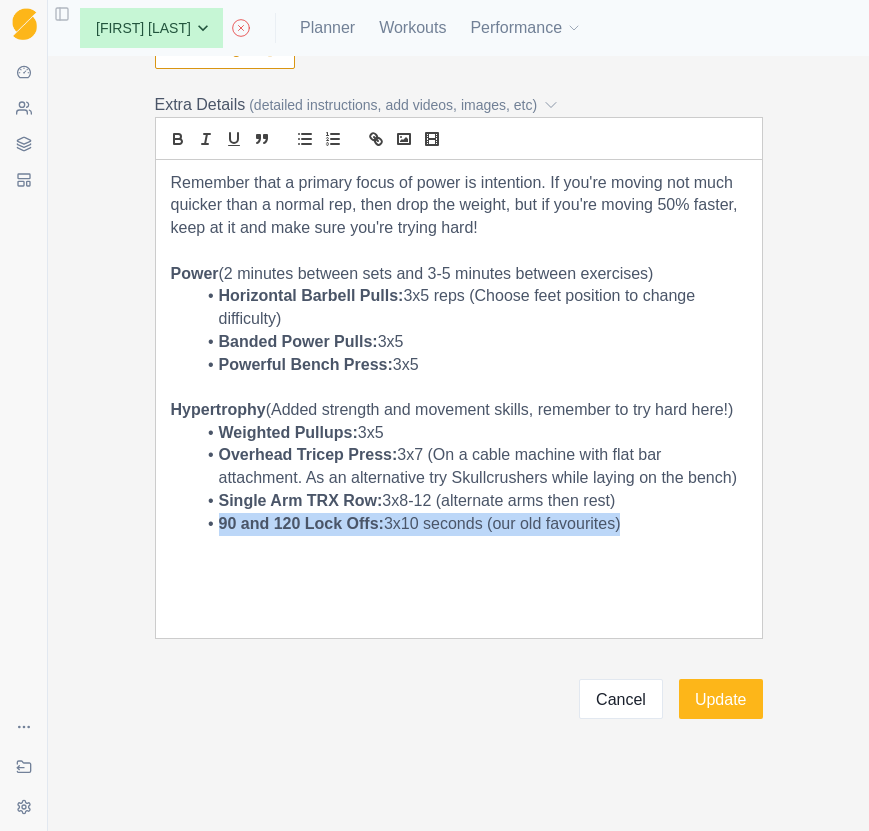drag, startPoint x: 637, startPoint y: 532, endPoint x: 209, endPoint y: 520, distance: 428.16818 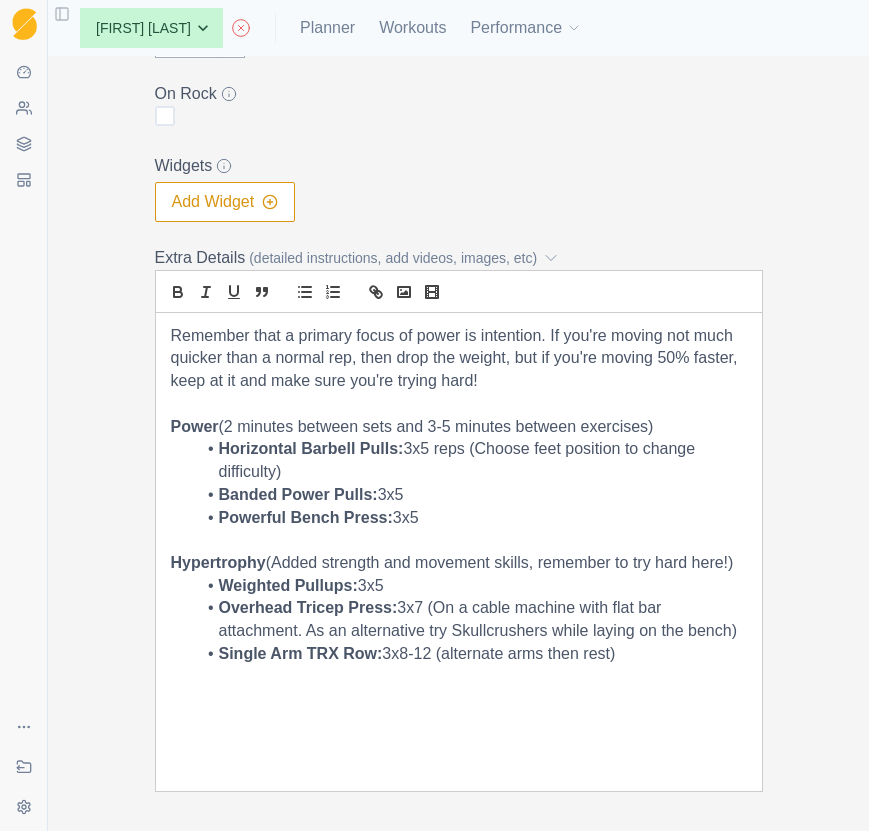 scroll, scrollTop: 436, scrollLeft: 0, axis: vertical 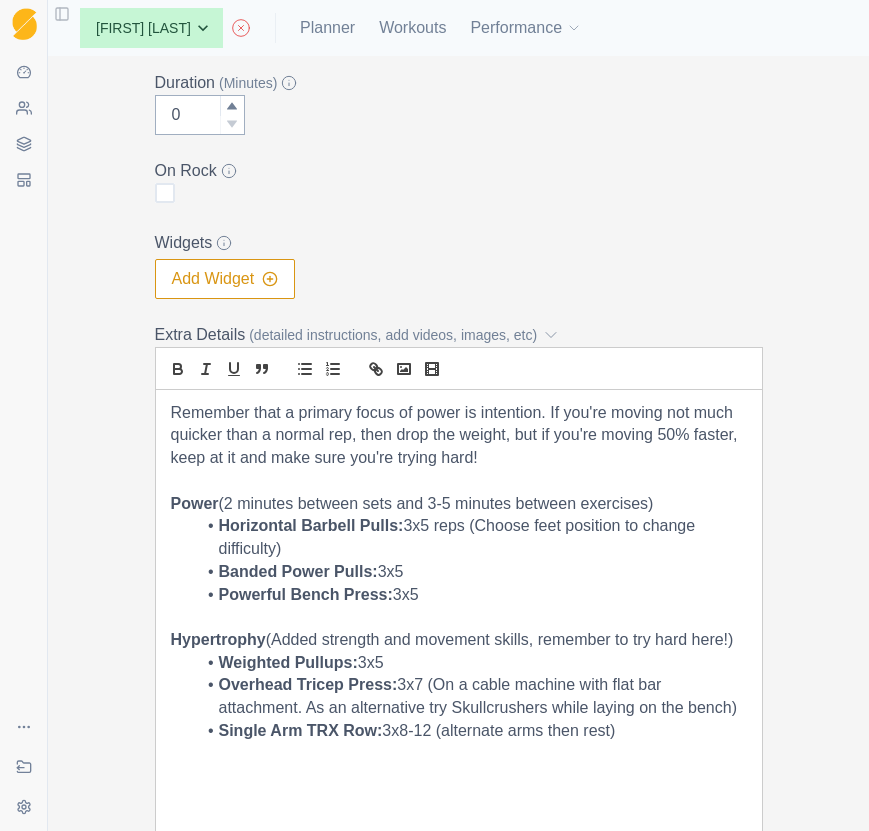 click at bounding box center [459, 481] 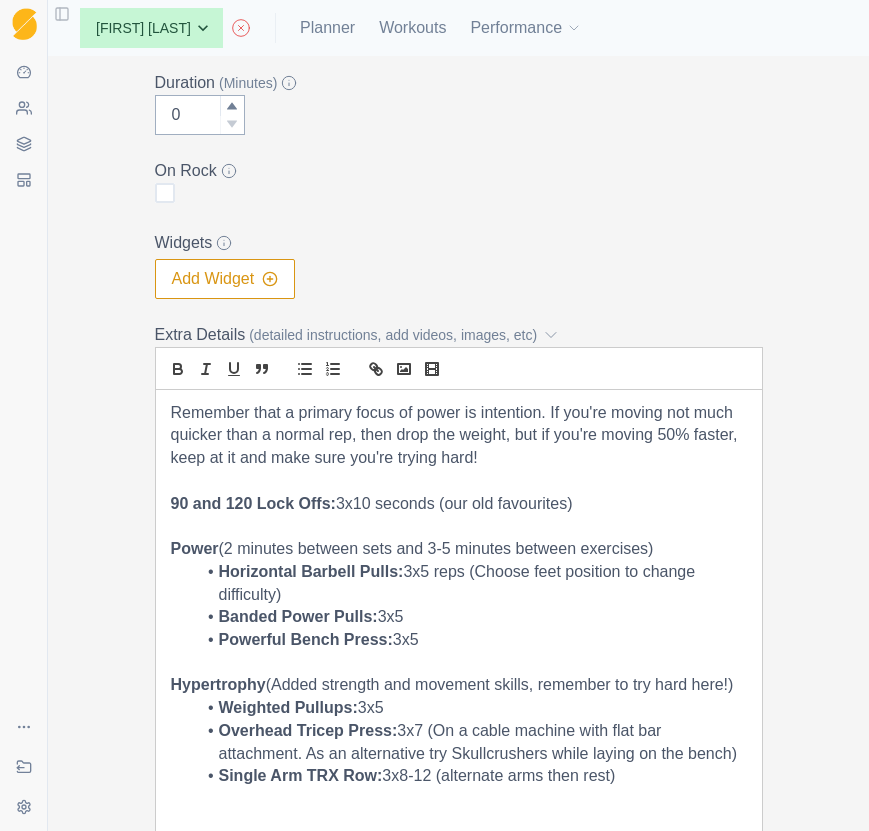 scroll, scrollTop: 23, scrollLeft: 0, axis: vertical 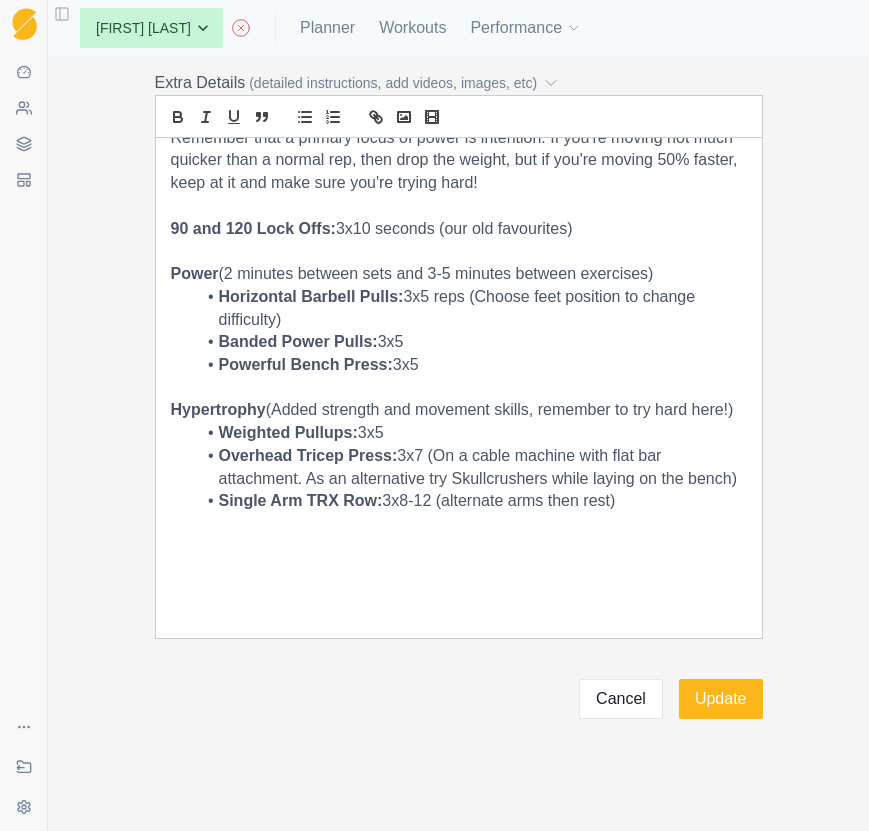 click on "Weighted Pullups:  3x5" at bounding box center (471, 433) 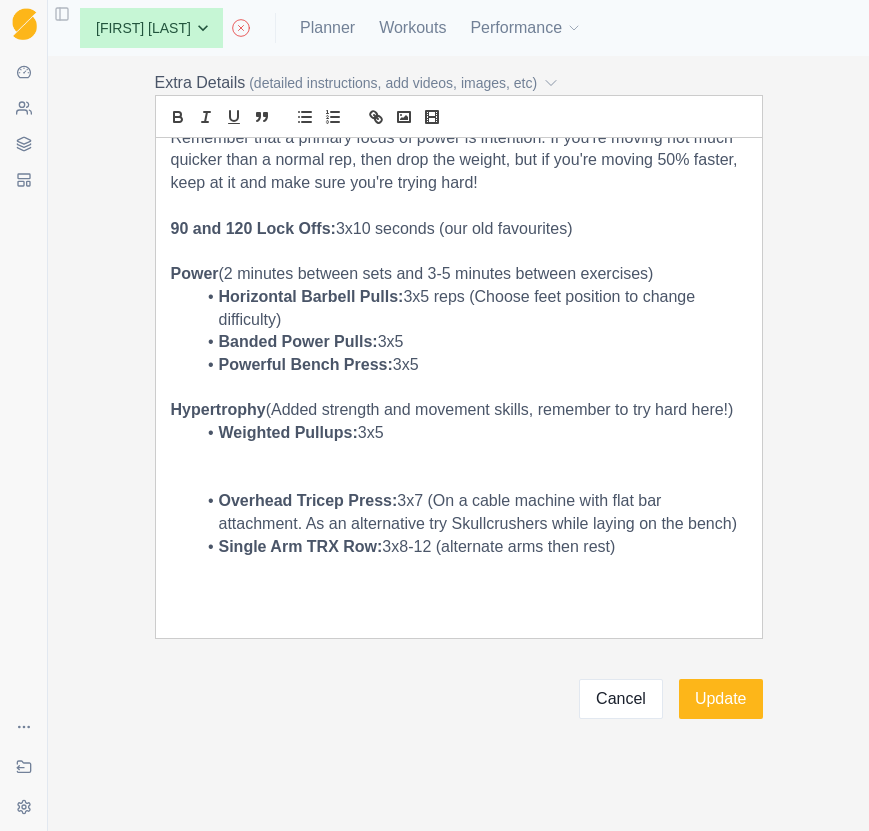 click at bounding box center (459, 479) 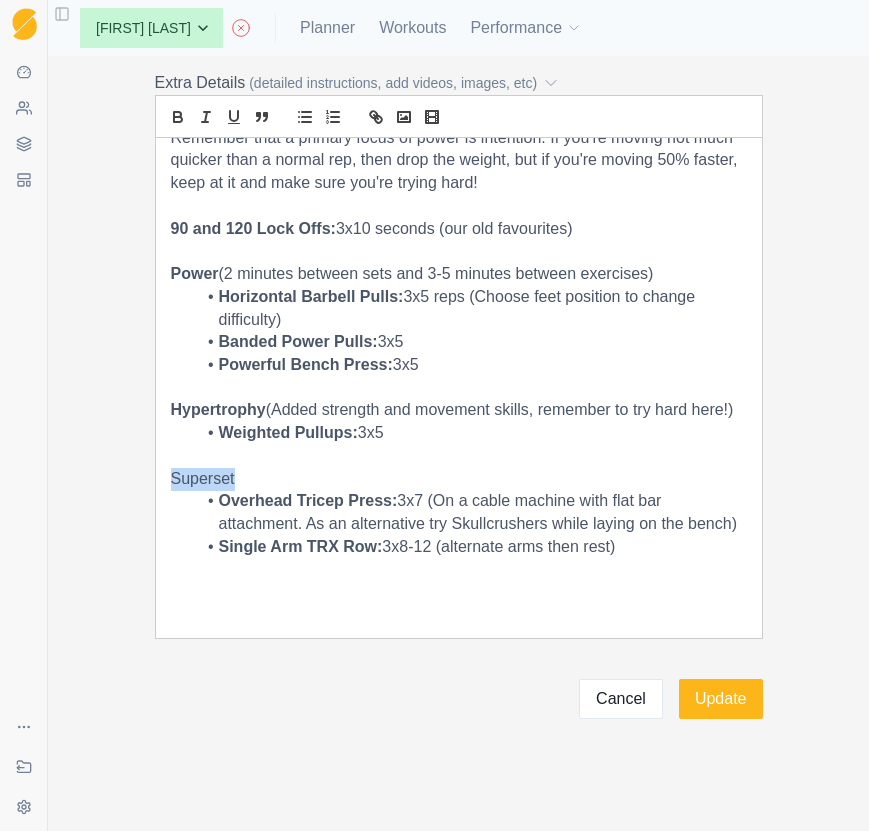 drag, startPoint x: 249, startPoint y: 473, endPoint x: 163, endPoint y: 472, distance: 86.00581 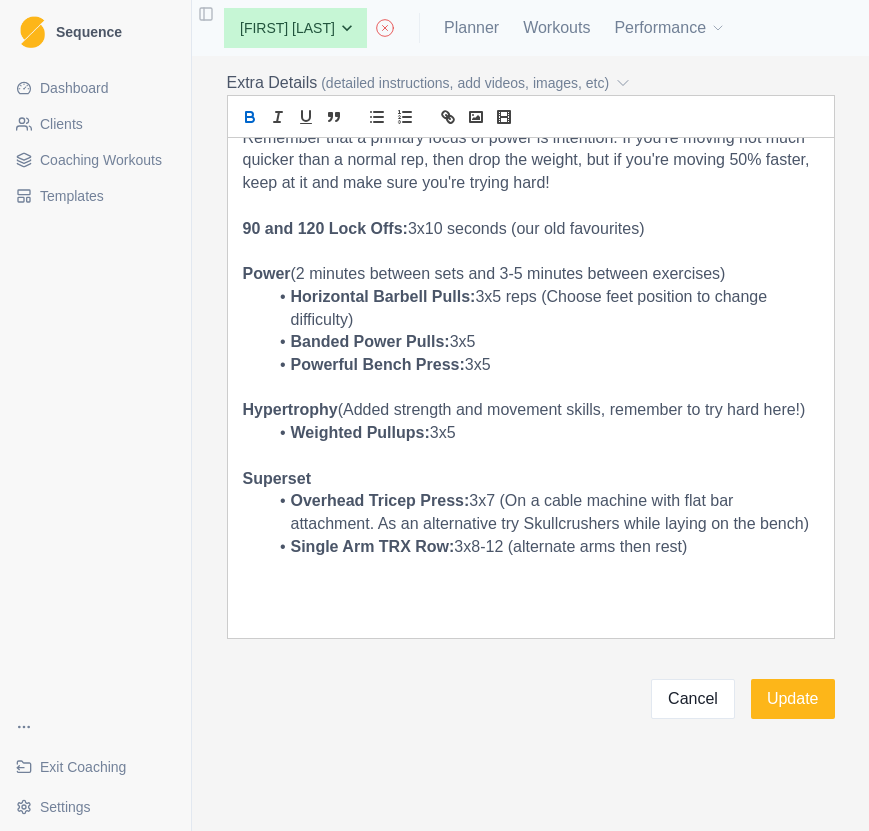 click at bounding box center [431, 699] 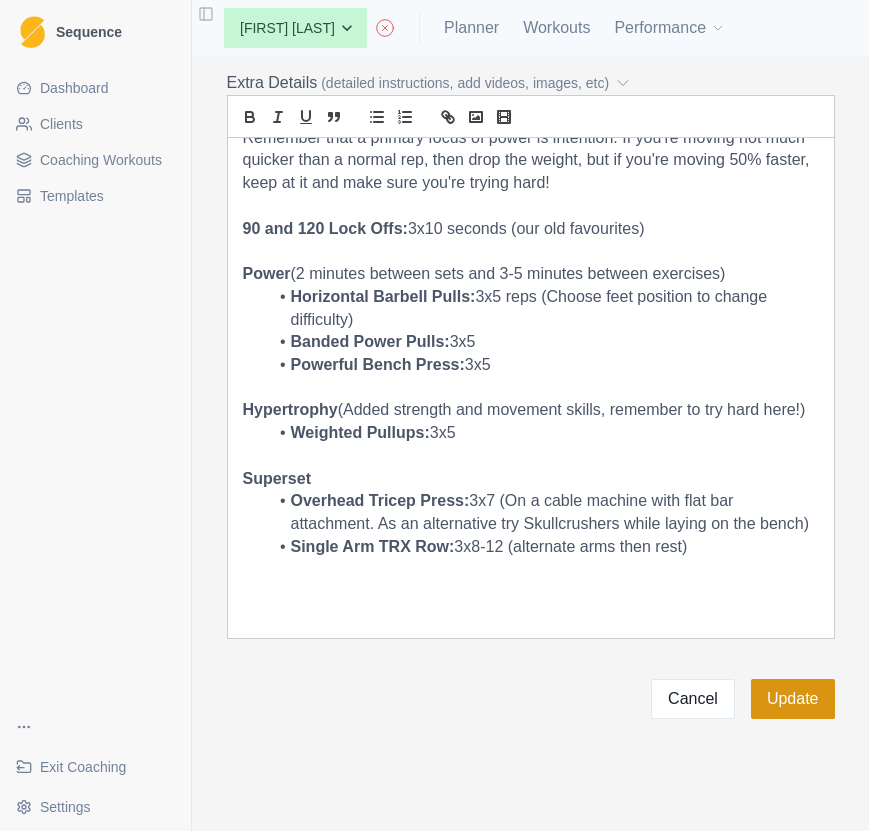 click on "Update" at bounding box center [793, 699] 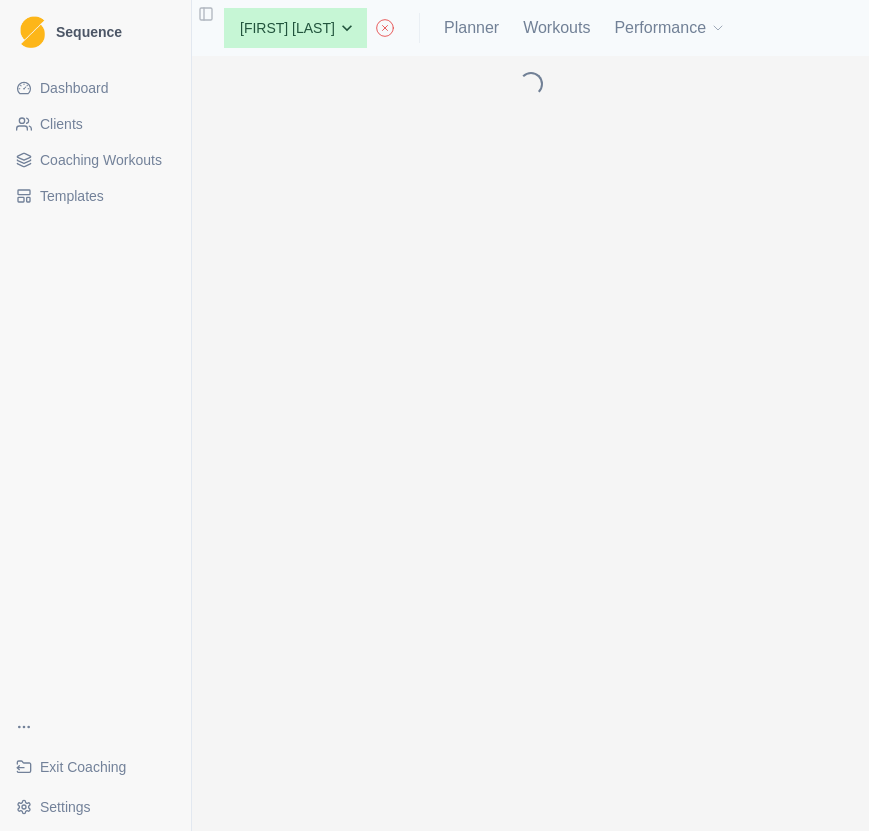 scroll, scrollTop: 0, scrollLeft: 0, axis: both 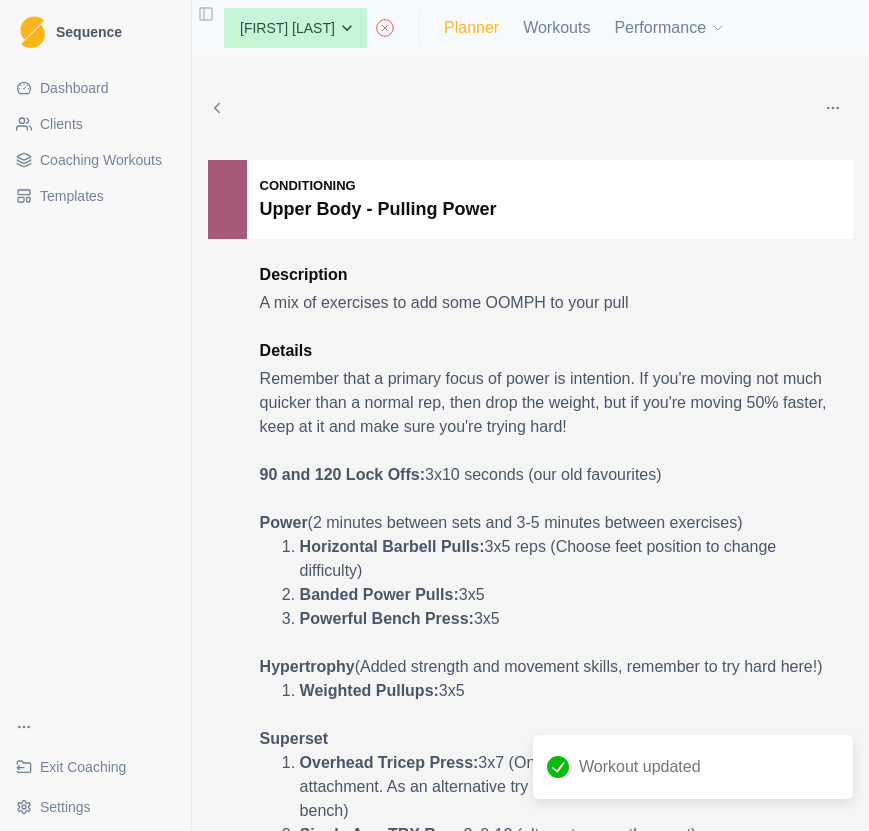 click on "Planner" at bounding box center [471, 28] 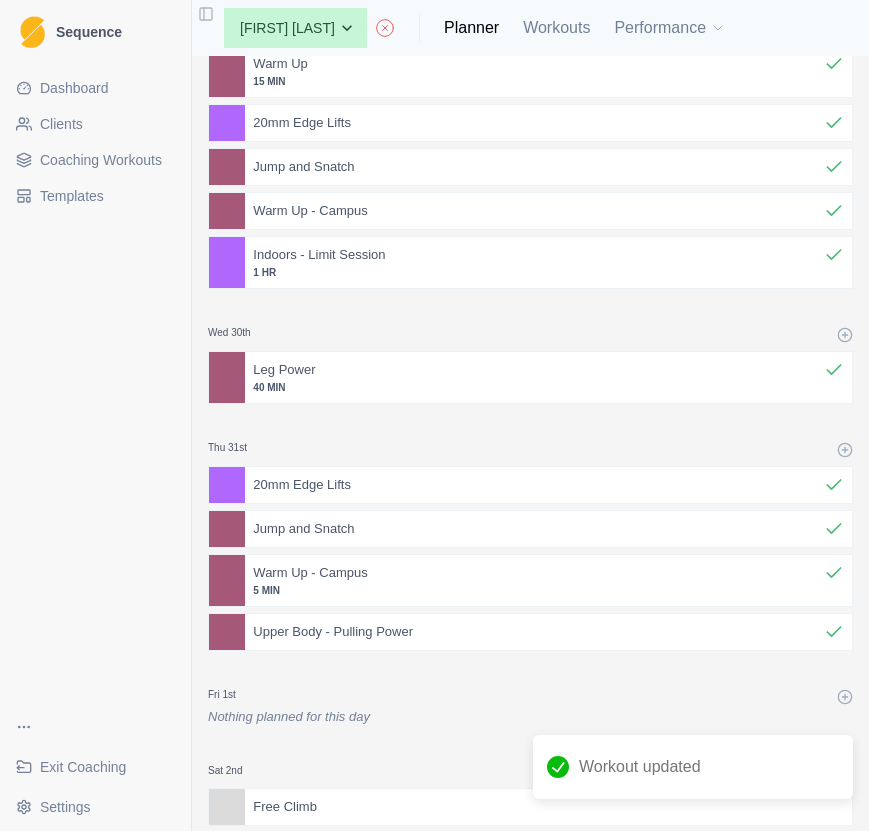 scroll, scrollTop: 228, scrollLeft: 0, axis: vertical 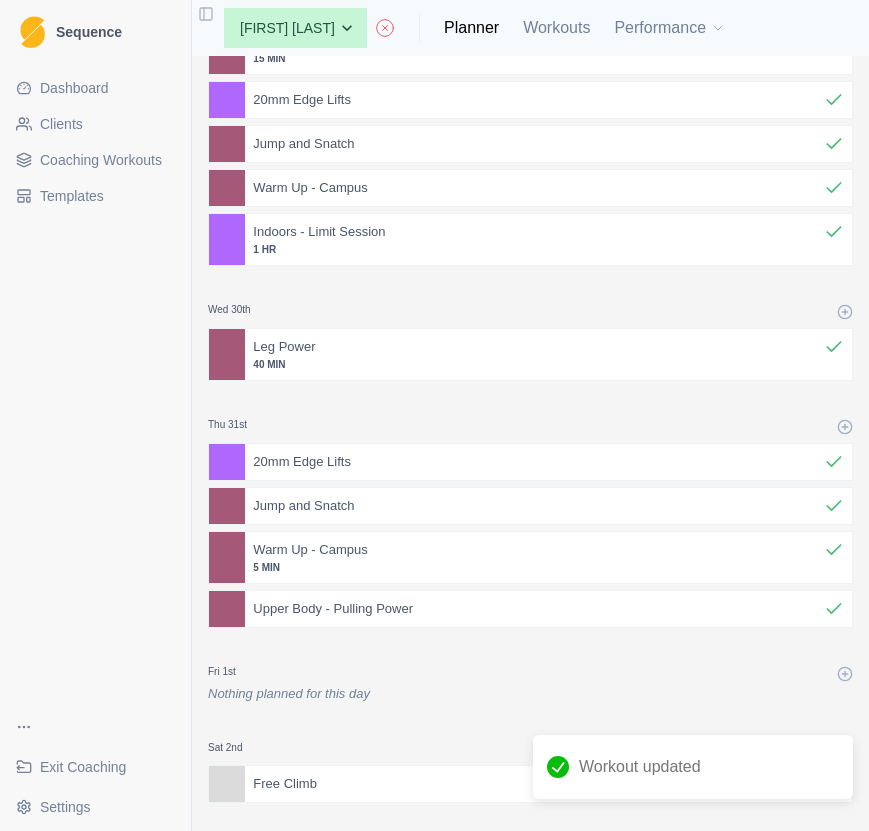 click on "40 MIN" at bounding box center [548, 364] 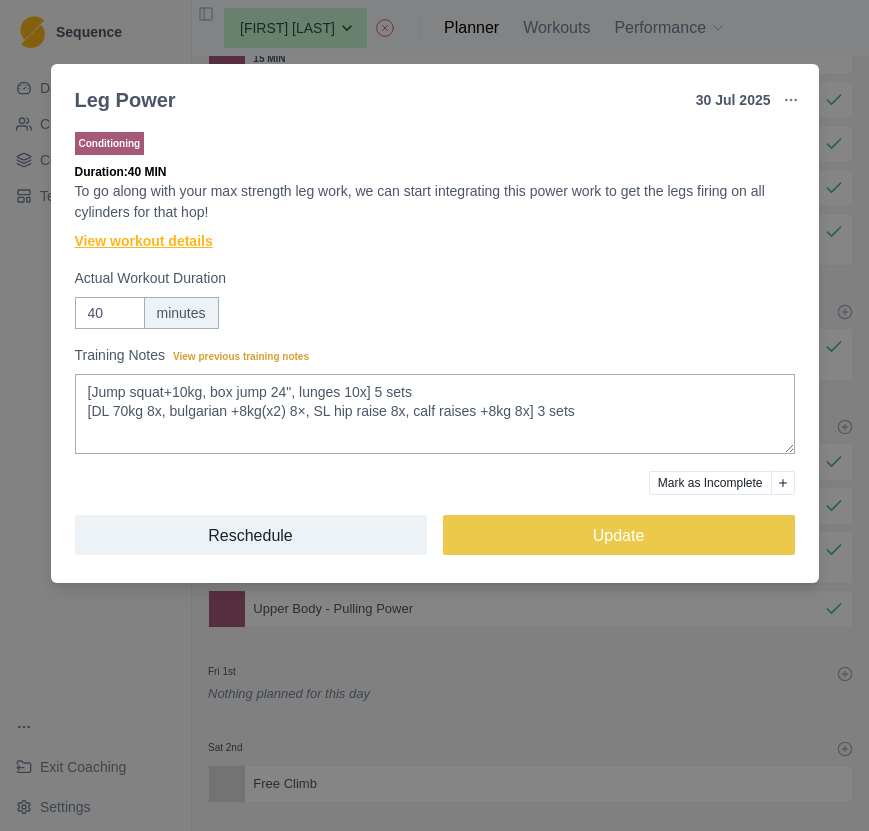 click on "View workout details" at bounding box center (144, 241) 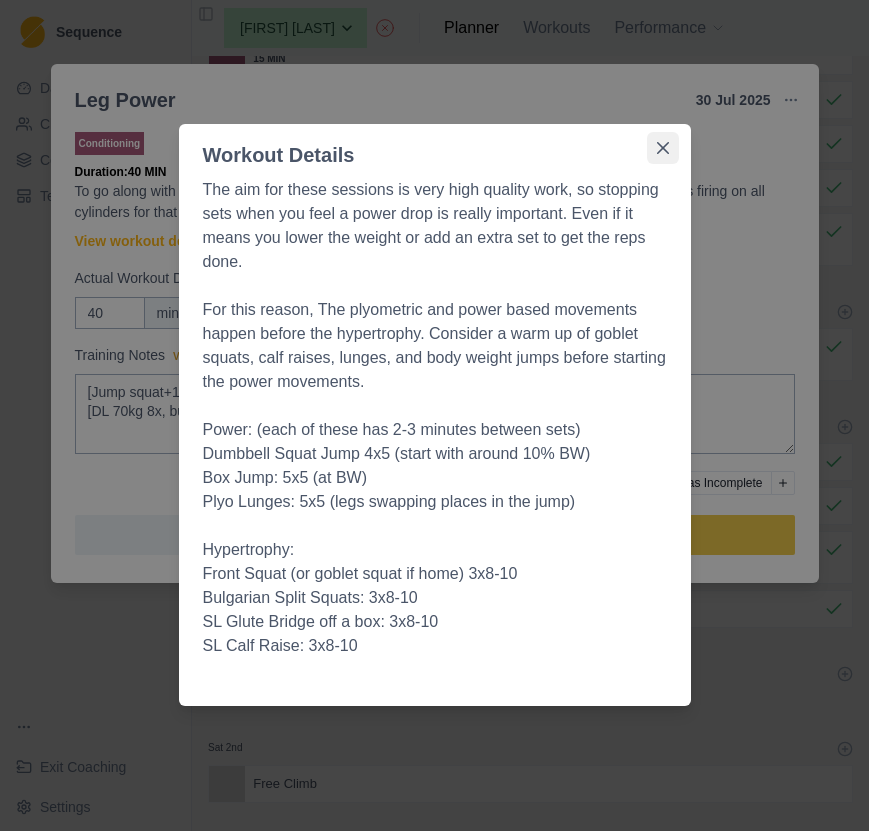 click 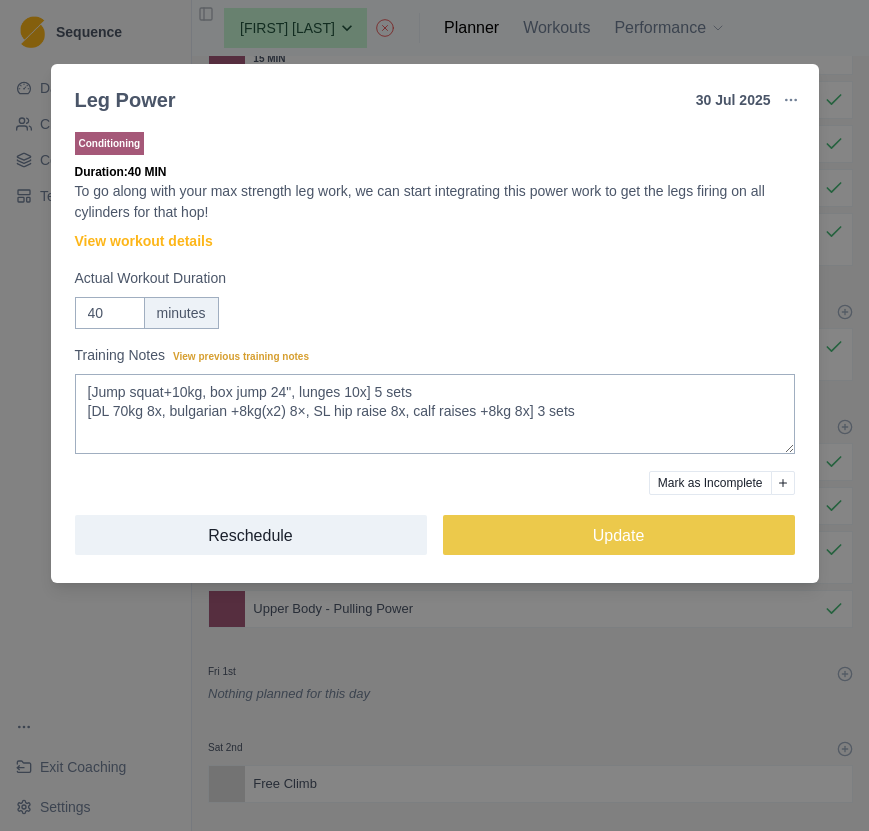 click on "Leg Power 30 Jul 2025 Link To Goal View Workout Metrics Edit Original Workout Reschedule Workout Remove From Schedule Conditioning Duration:  40 MIN To go along with your max strength leg work, we can start integrating this power work to get the legs firing on all cylinders for that hop! View workout details Actual Workout Duration 40 minutes Training Notes View previous training notes [Jump squat+10kg, box jump 24", lunges 10x] 5 sets
[DL 70kg 8x, bulgarian +8kg(x2) 8×, SL hip raise 8x, calf raises +8kg 8x] 3 sets
Mark as Incomplete Reschedule Update" at bounding box center [434, 415] 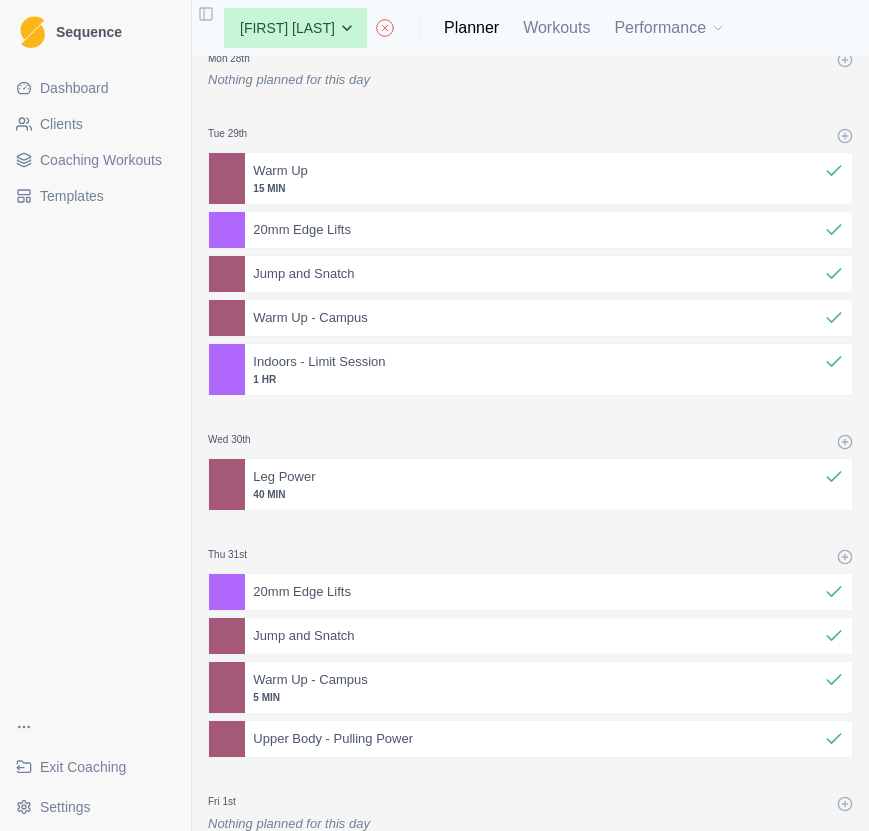scroll, scrollTop: 0, scrollLeft: 0, axis: both 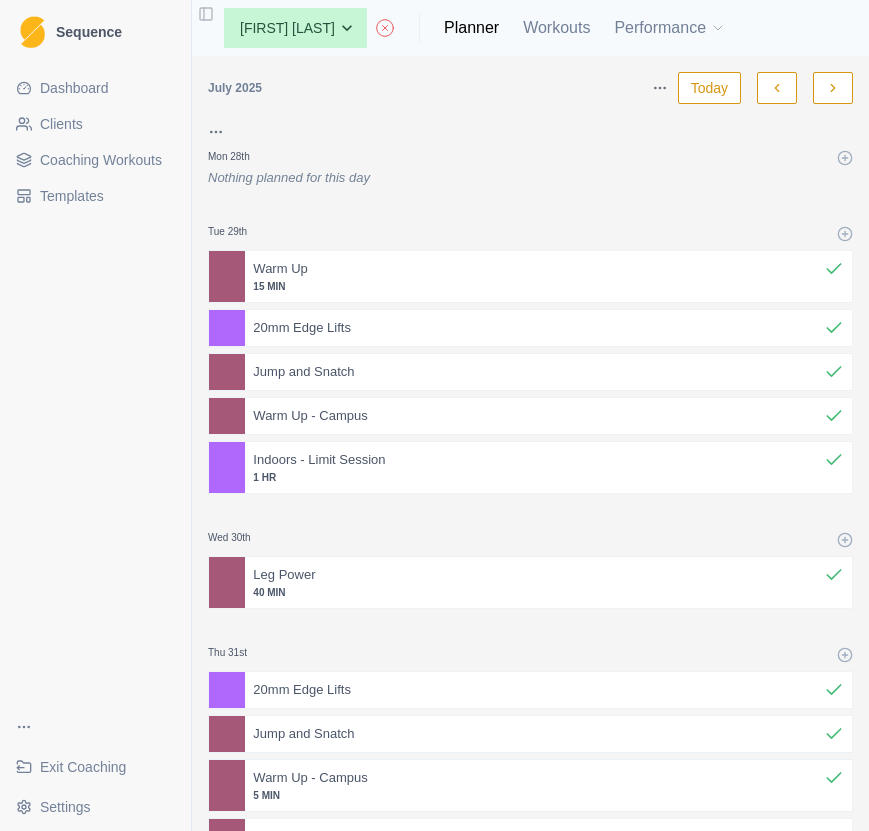 click 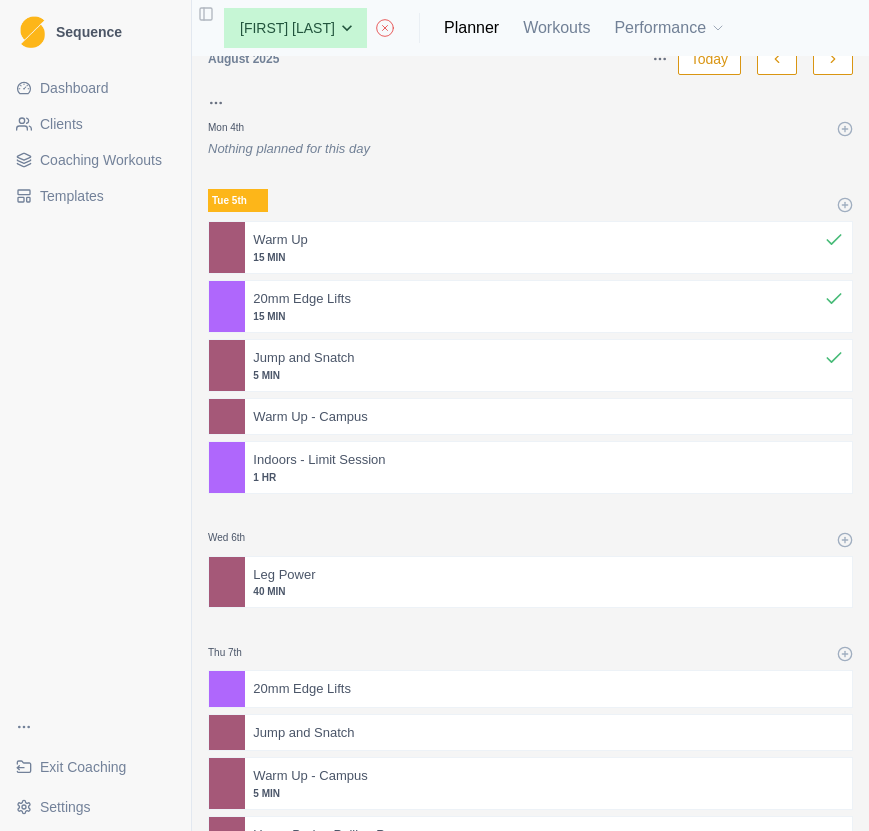 scroll, scrollTop: 0, scrollLeft: 0, axis: both 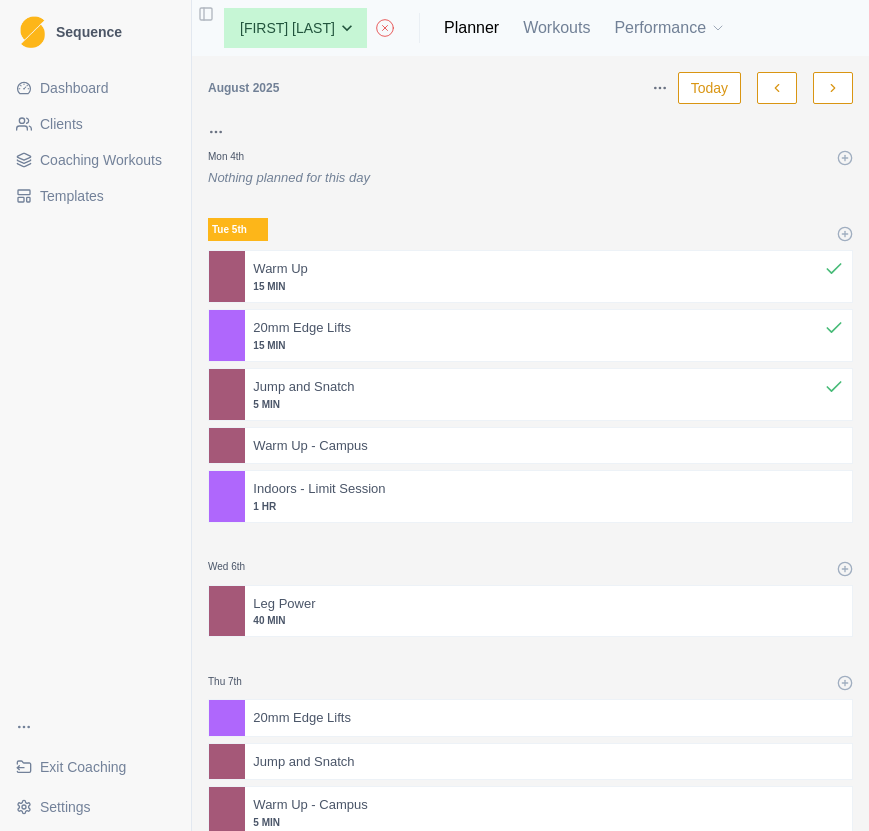 click on "15 MIN" at bounding box center [548, 286] 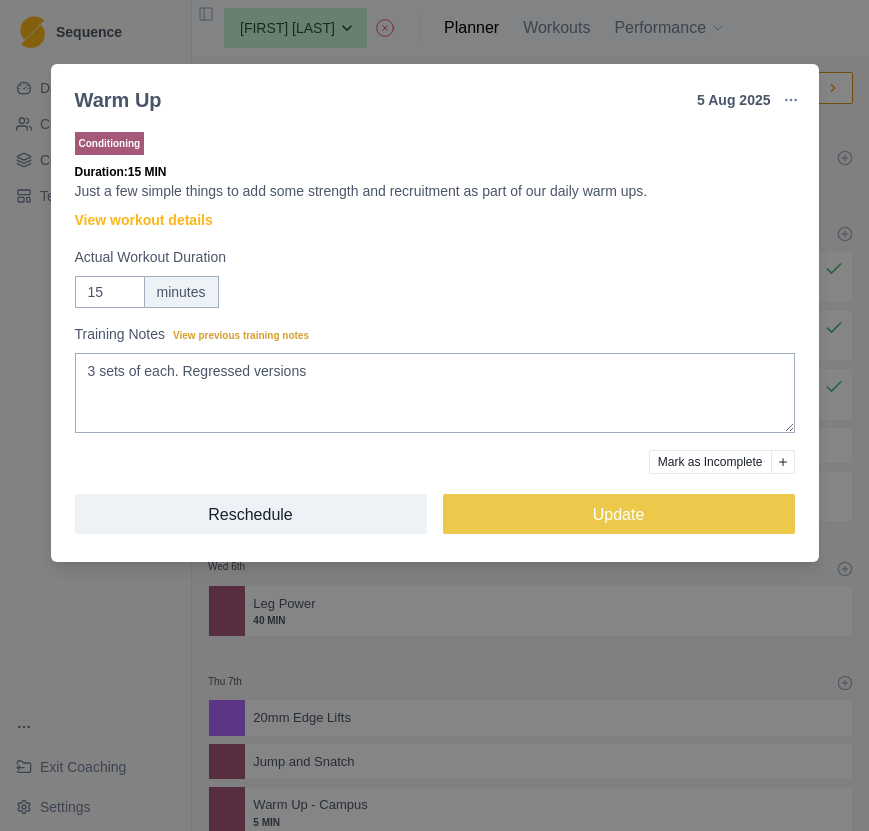 click on "Warm Up 5 Aug 2025 Link To Goal View Workout Metrics Edit Original Workout Reschedule Workout Remove From Schedule Conditioning Duration:  15 MIN Just a few simple things to add some strength and recruitment as part of our daily warm ups.
View workout details Actual Workout Duration 15 minutes Training Notes View previous training notes 3 sets of each. Regressed versions  Mark as Incomplete Reschedule Update" at bounding box center (434, 415) 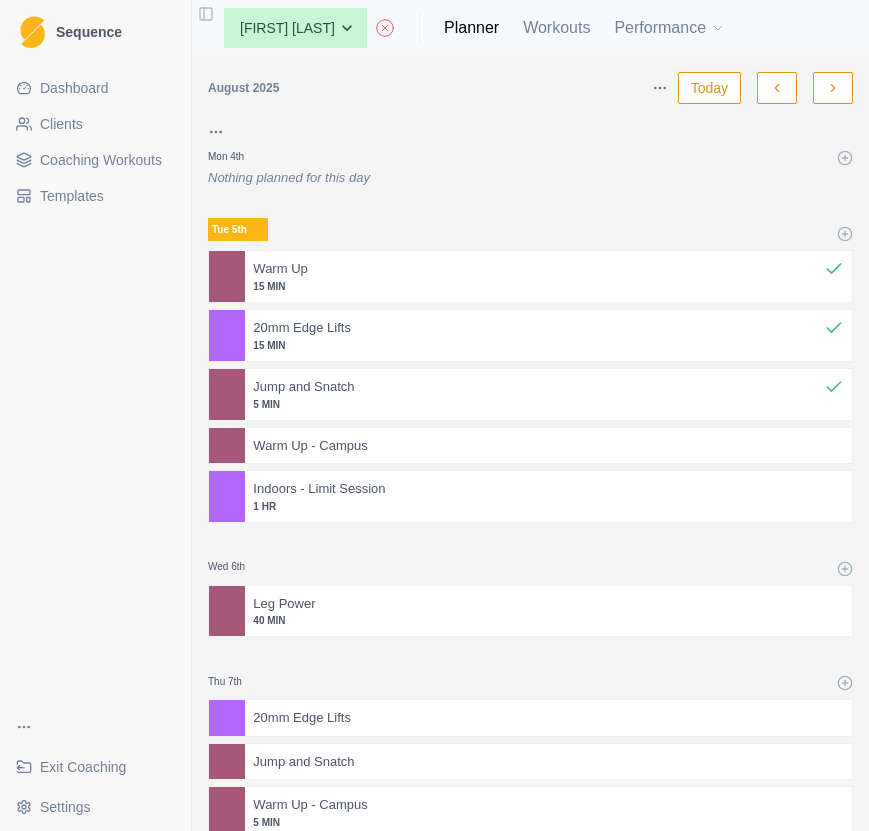 click on "15 MIN" at bounding box center (548, 345) 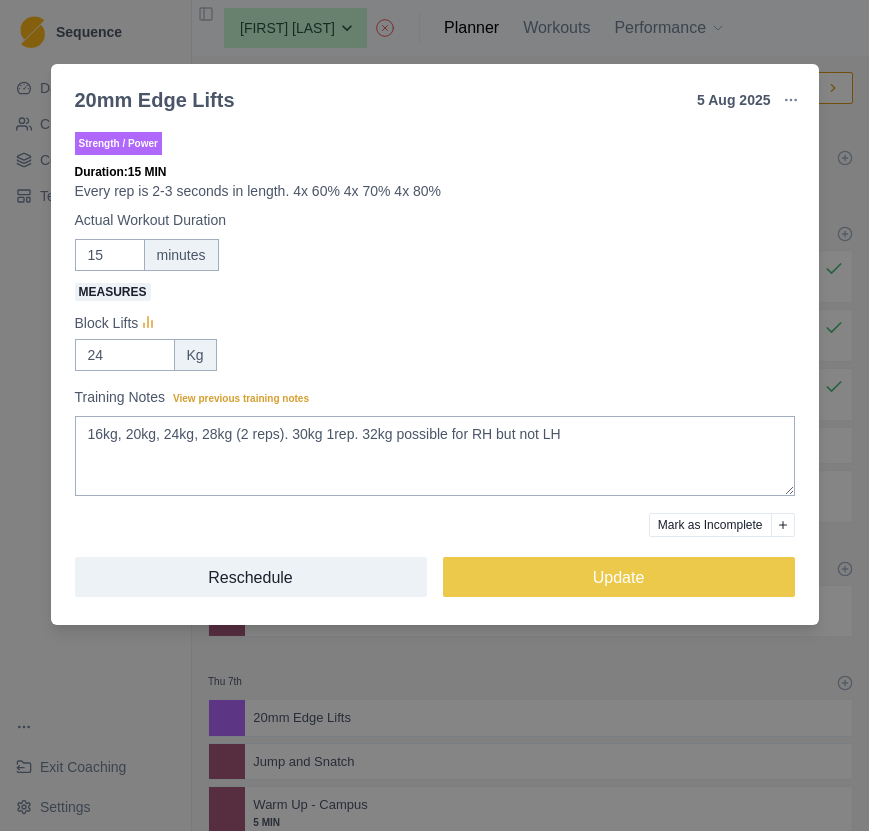 click on "20mm Edge Lifts  5 Aug 2025 Link To Goal View Workout Metrics Edit Original Workout Reschedule Workout Remove From Schedule Strength / Power Duration:  15 MIN Every rep is 2-3 seconds in length.
4x 60%
4x 70%
4x 80% Actual Workout Duration 15 minutes Measures Block Lifts 24 Kg Training Notes View previous training notes 16kg, 20kg, 24kg, 28kg (2 reps). 30kg 1rep. 32kg possible for RH but not LH
Mark as Incomplete Reschedule Update" at bounding box center (434, 415) 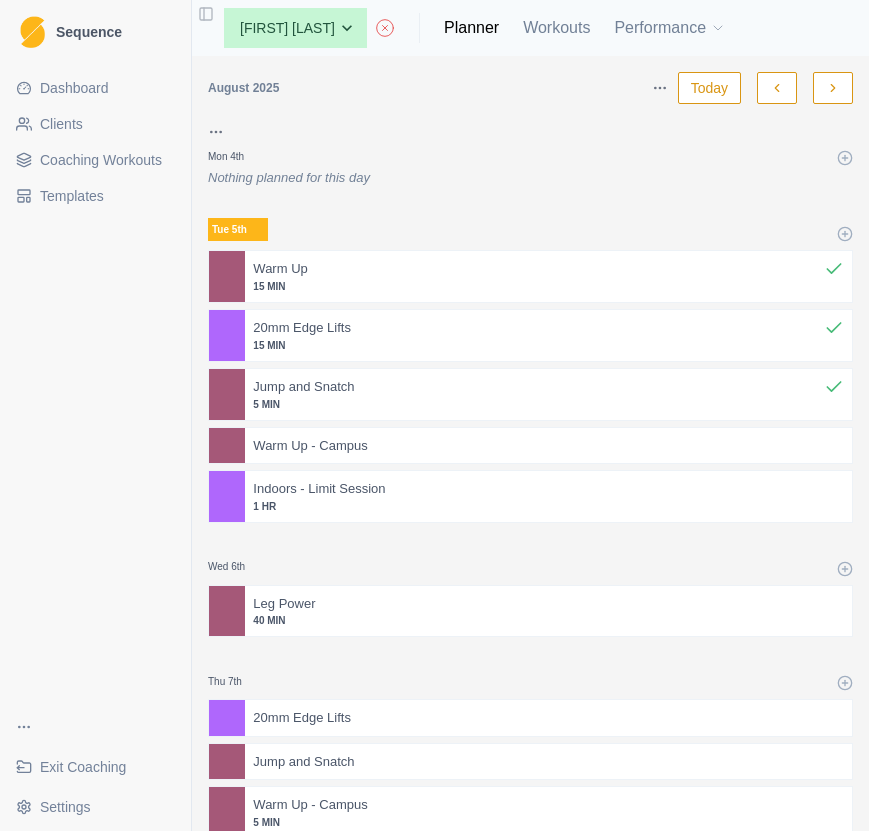 click on "Jump and Snatch 5 MIN" at bounding box center (548, 394) 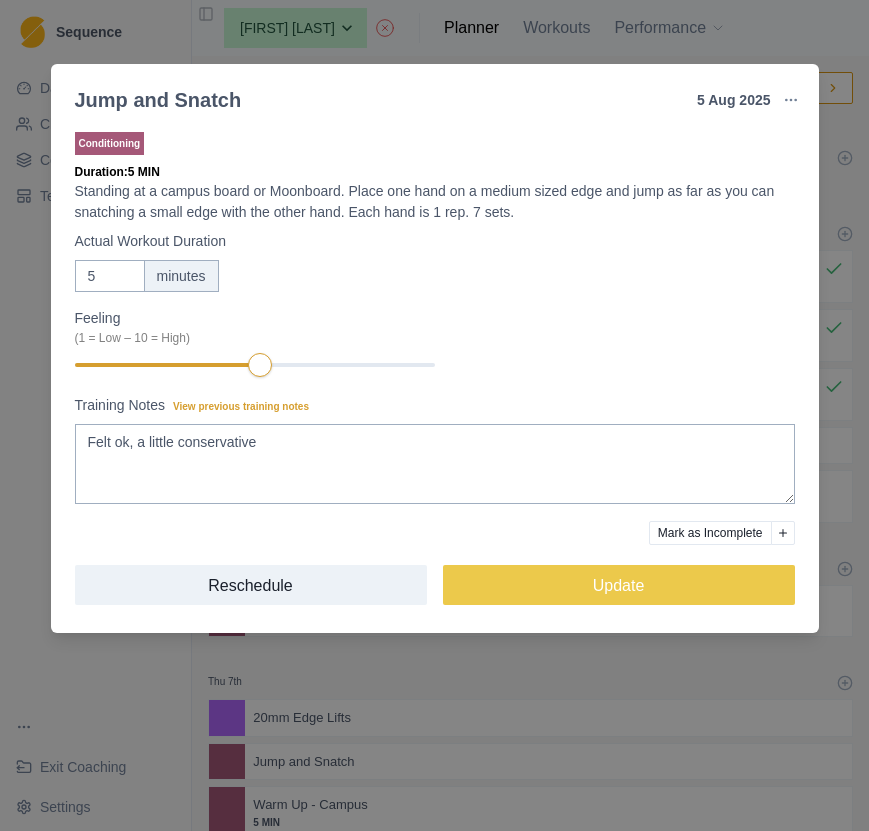 click on "Jump and Snatch 5 Aug 2025 Link To Goal View Workout Metrics Edit Original Workout Reschedule Workout Remove From Schedule Conditioning Duration:  5 MIN Standing at a campus board or Moonboard. Place one hand on a medium sized edge and jump as far as you can snatching a small edge with the other hand.
Each hand is 1 rep. 7 sets. Actual Workout Duration 5 minutes Feeling (1 = Low – 10 = High) Training Notes View previous training notes Felt ok, a little conservative  Mark as Incomplete Reschedule Update" at bounding box center (434, 415) 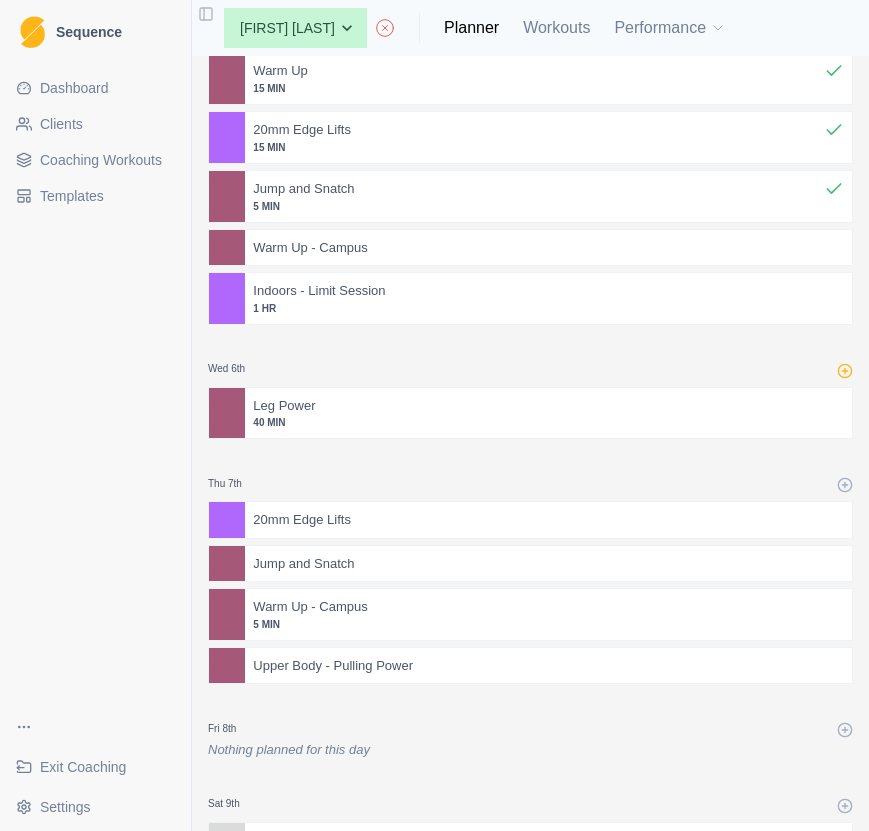 scroll, scrollTop: 201, scrollLeft: 0, axis: vertical 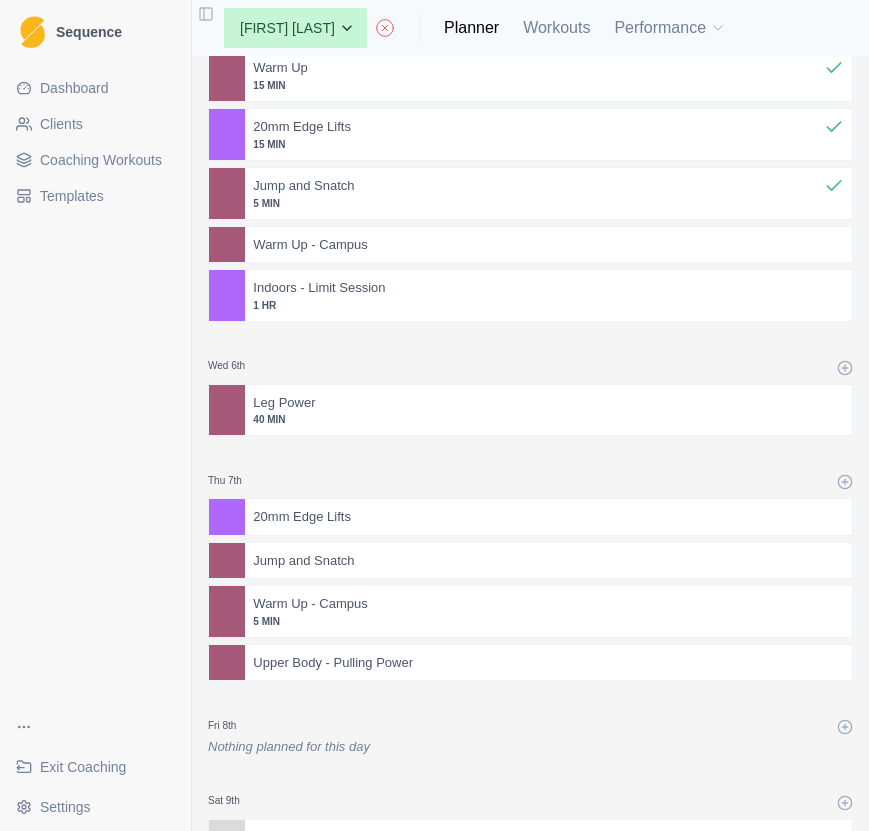 click at bounding box center (606, 604) 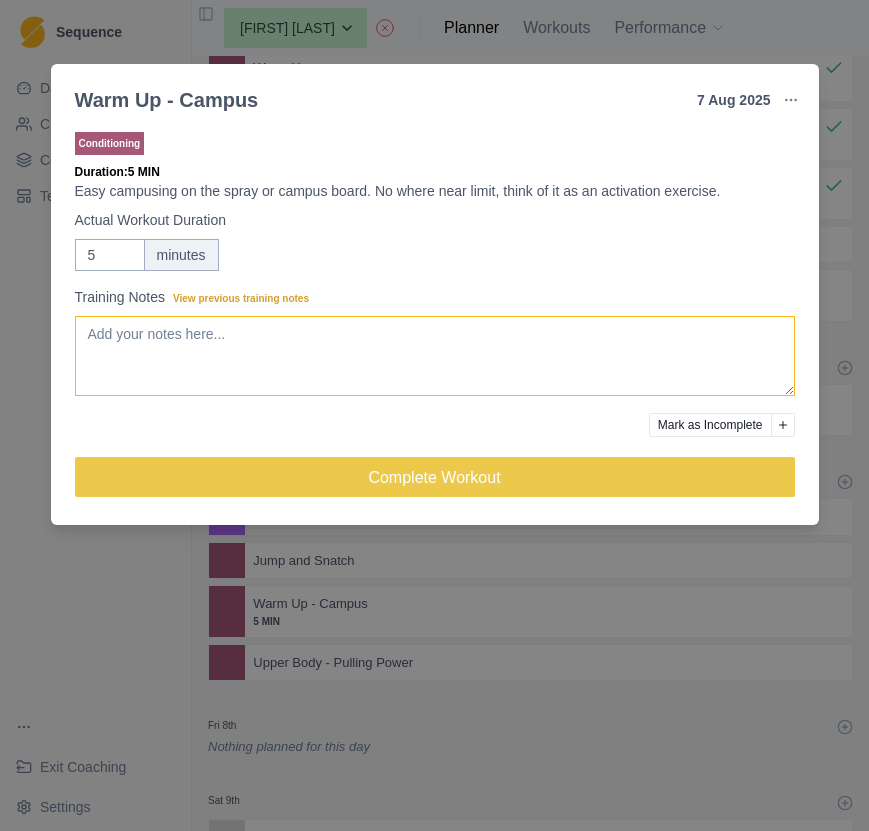 click on "Training Notes View previous training notes" at bounding box center [435, 356] 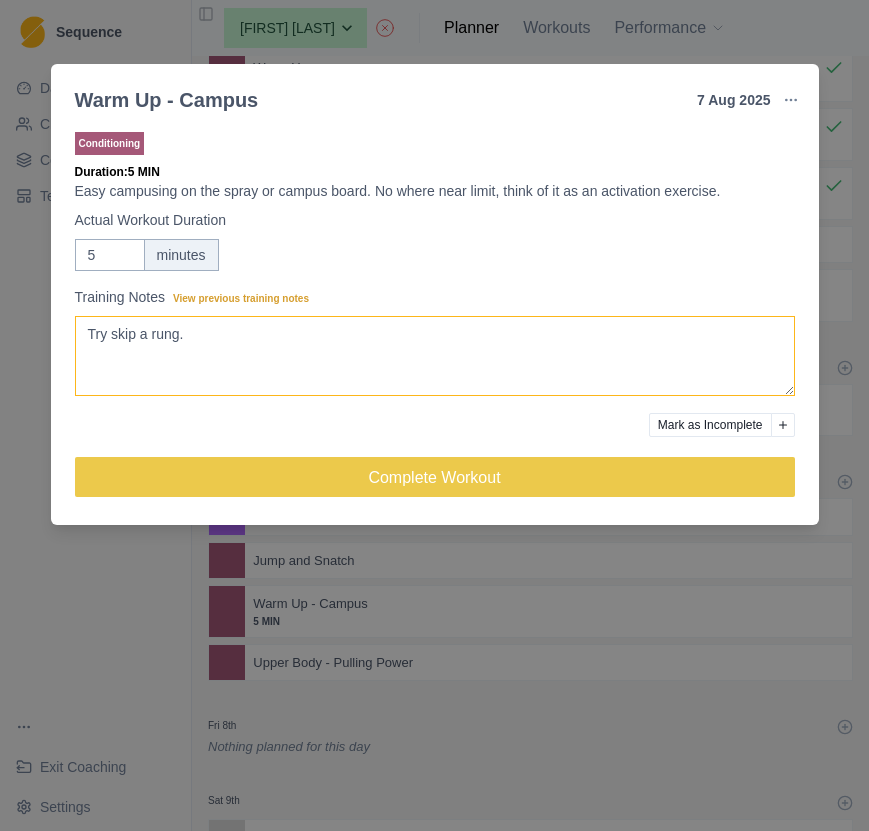 drag, startPoint x: 208, startPoint y: 345, endPoint x: 33, endPoint y: 334, distance: 175.34537 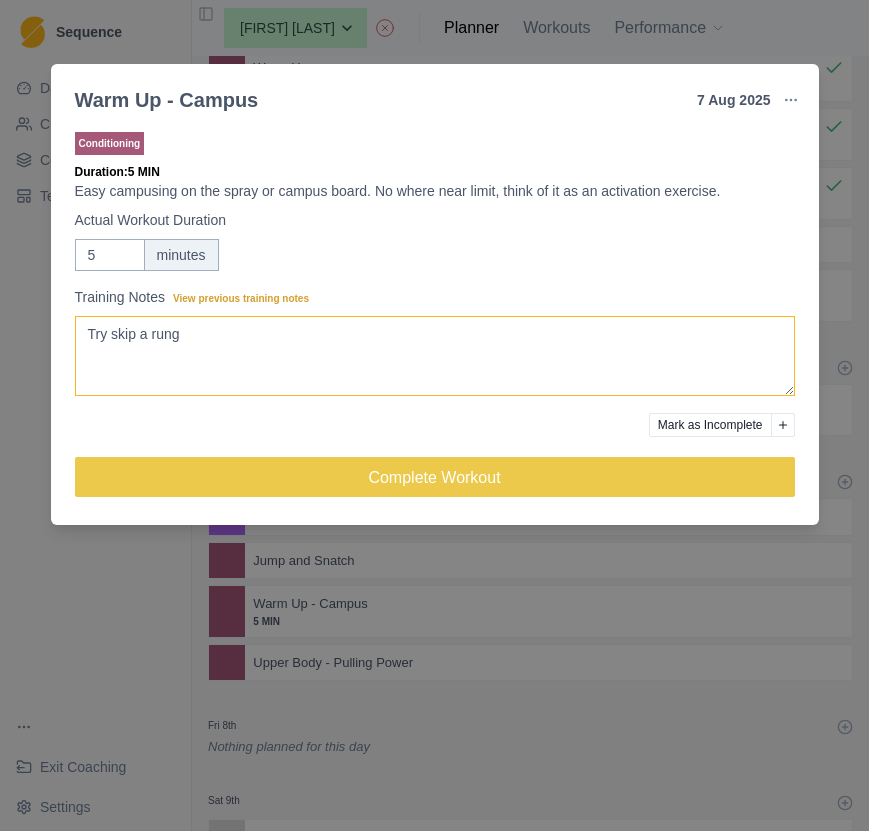 type on "Try skip a rung" 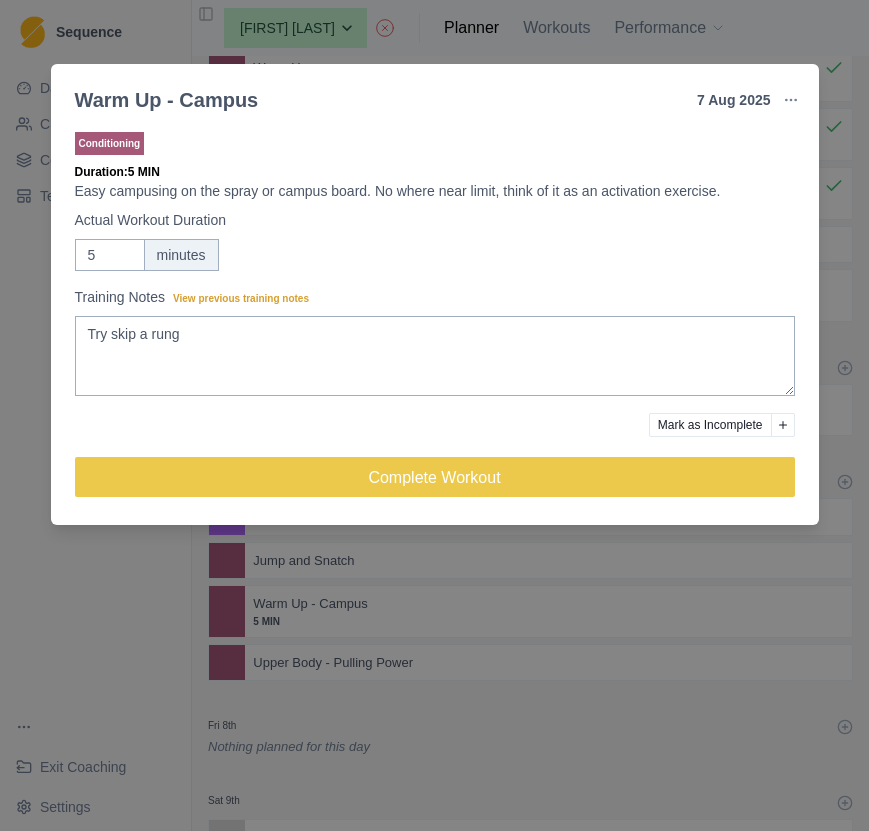 click on "Warm Up - Campus 7 Aug 2025 Link To Goal View Workout Metrics Edit Original Workout Reschedule Workout Remove From Schedule Conditioning Duration:  5 MIN Easy campusing on the spray or campus board. No where near limit, think of it as an activation exercise. Actual Workout Duration 5 minutes Training Notes View previous training notes Try skip a rung Mark as Incomplete Complete Workout" at bounding box center (434, 415) 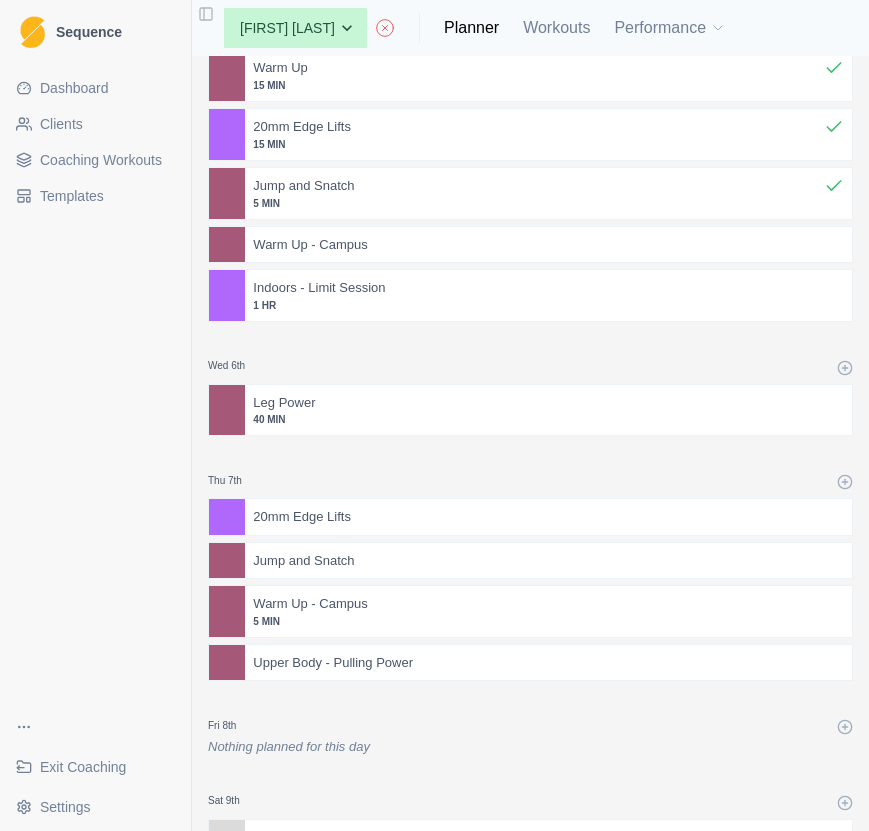 click on "Upper Body - Pulling Power" at bounding box center (333, 663) 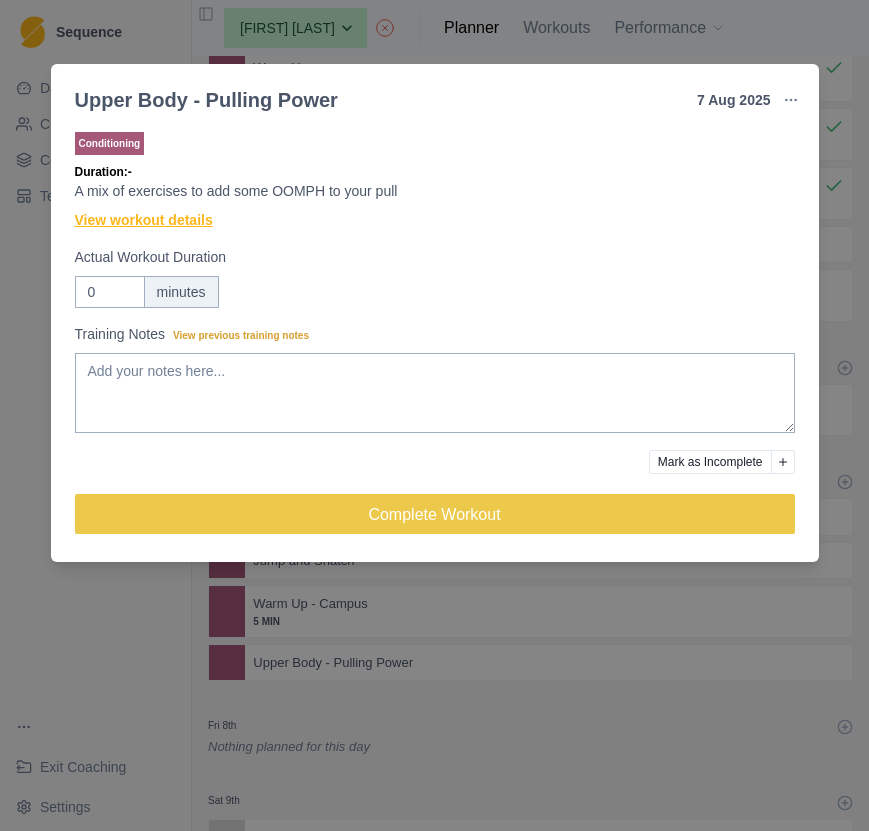 click on "View workout details" at bounding box center [144, 220] 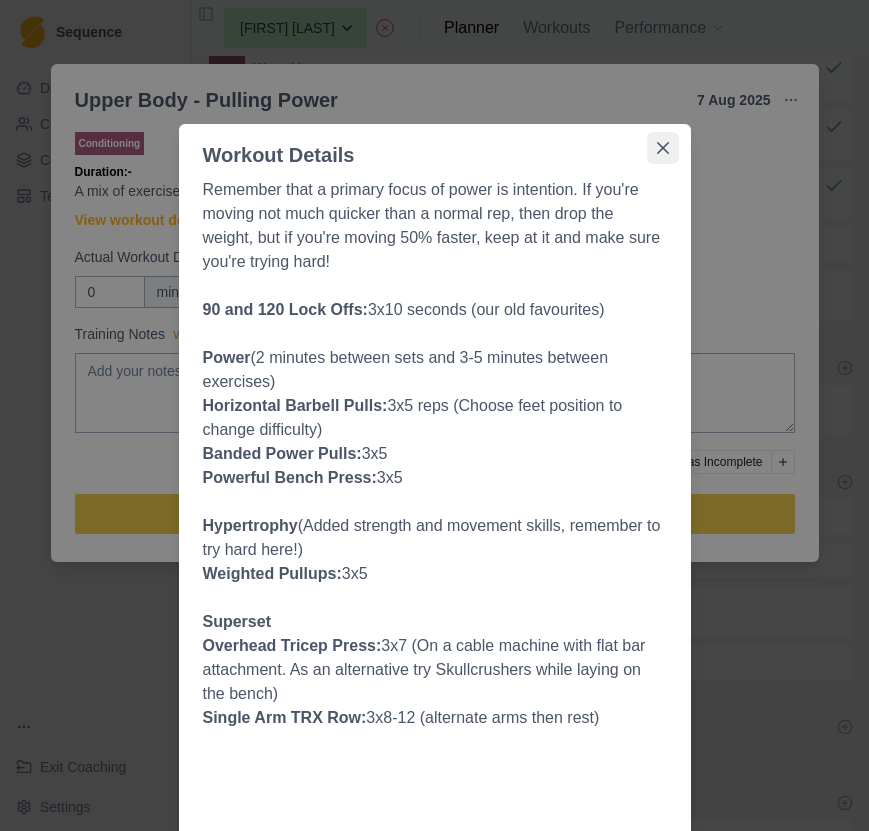 click at bounding box center (663, 148) 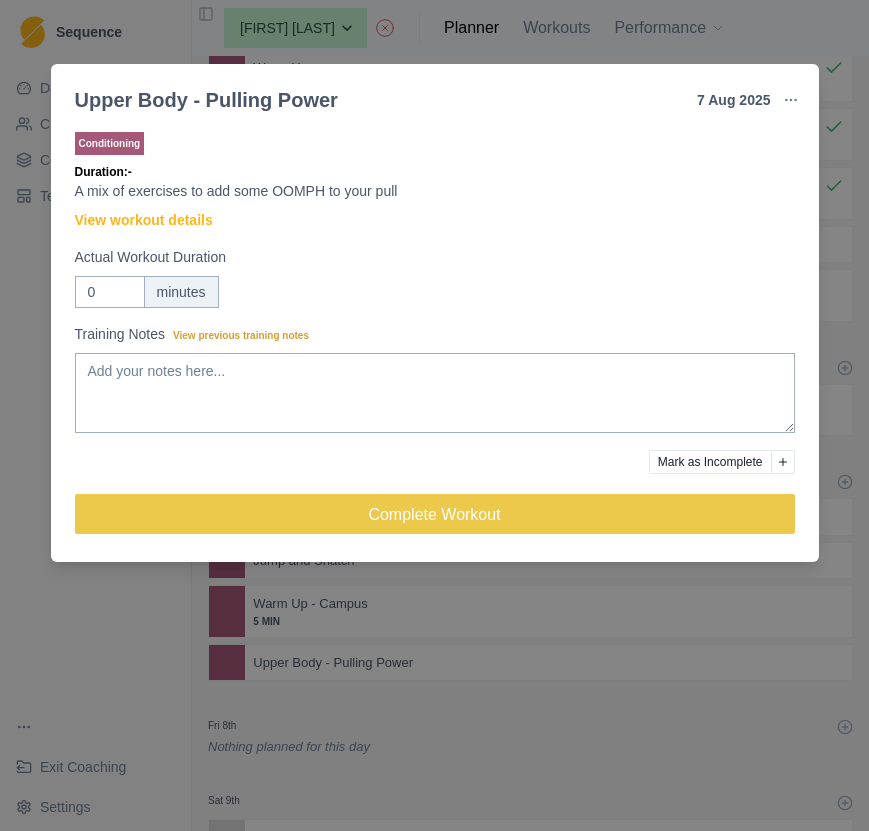 click on "Conditioning Duration:  - A mix of exercises to add some OOMPH to your pull View workout details Actual Workout Duration 0 minutes Training Notes View previous training notes Mark as Incomplete Complete Workout" at bounding box center (435, 341) 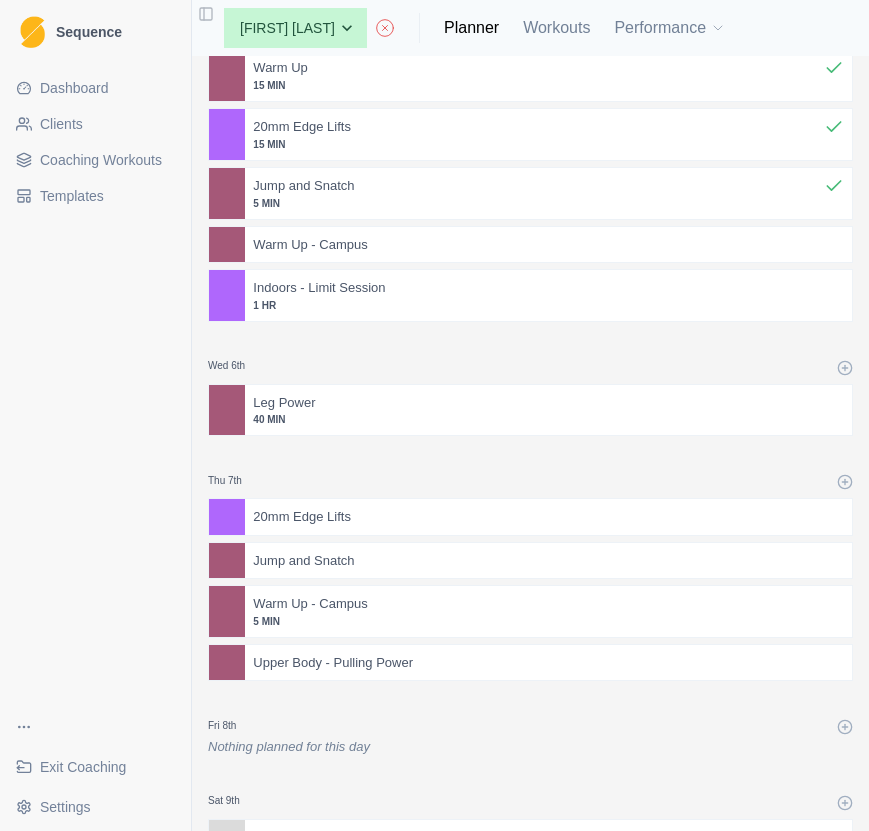 click at bounding box center (628, 663) 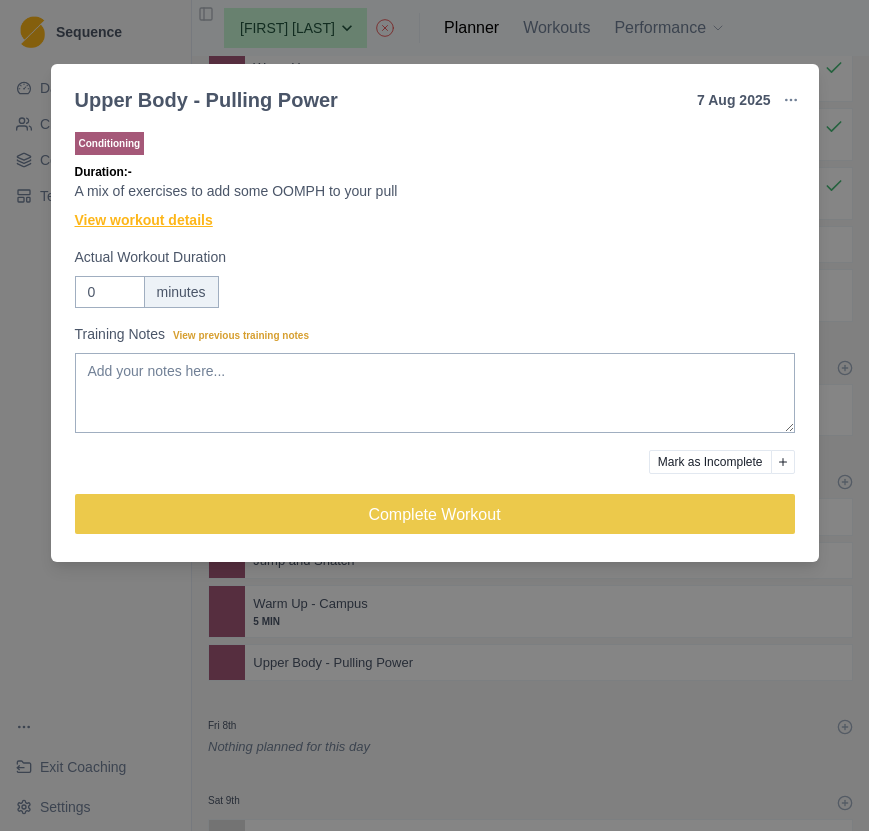 click on "View workout details" at bounding box center (144, 220) 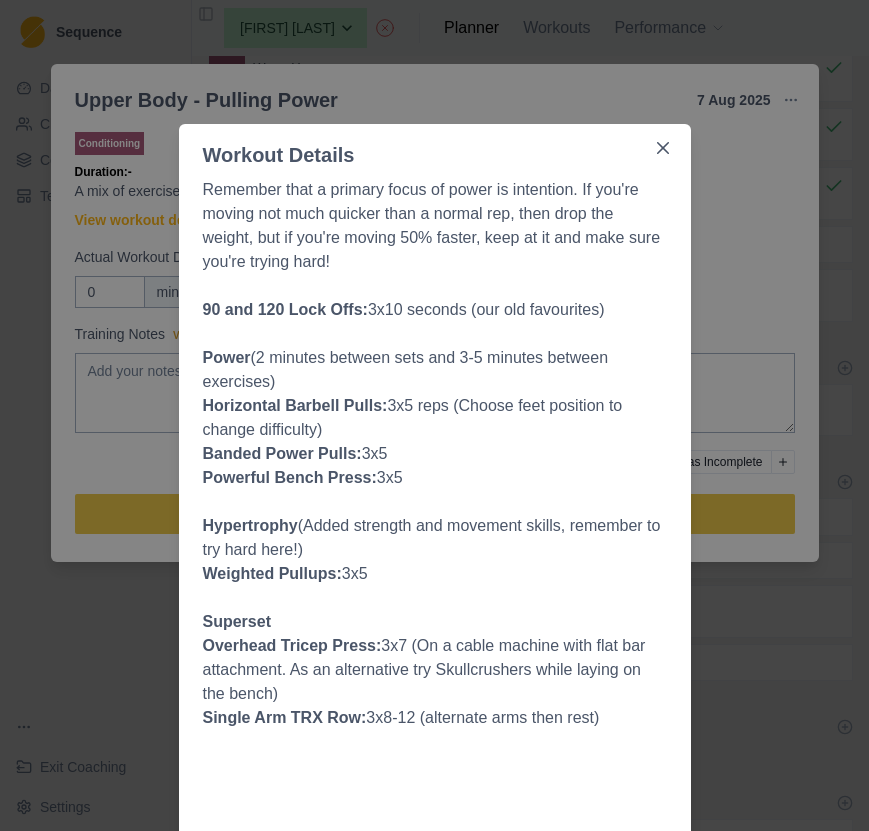 click at bounding box center (435, 286) 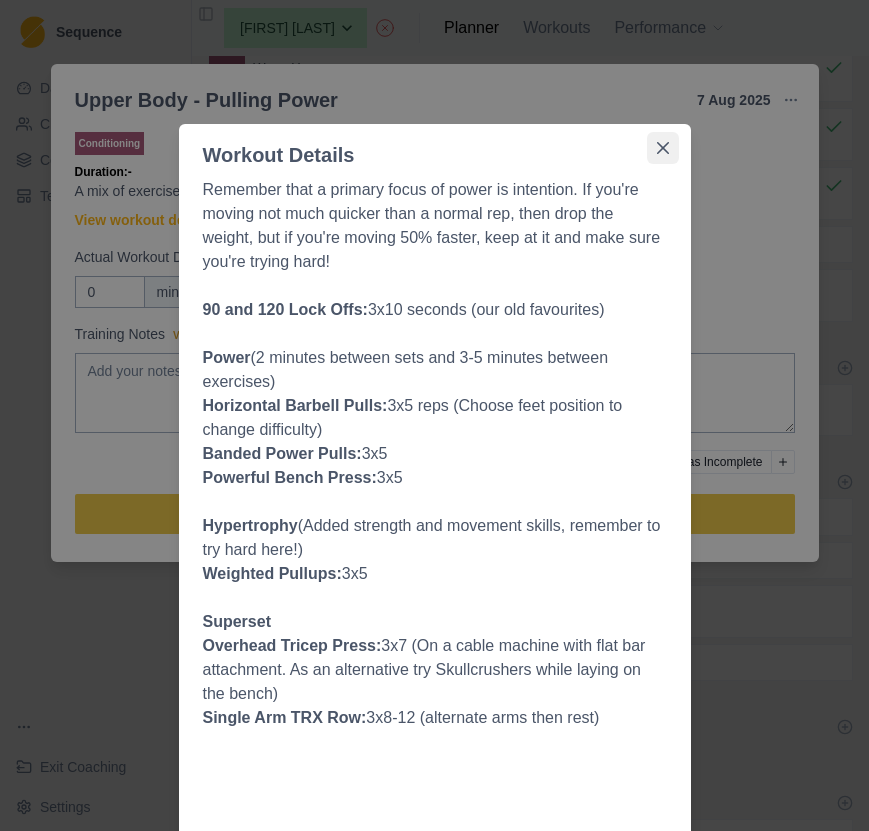click at bounding box center [663, 148] 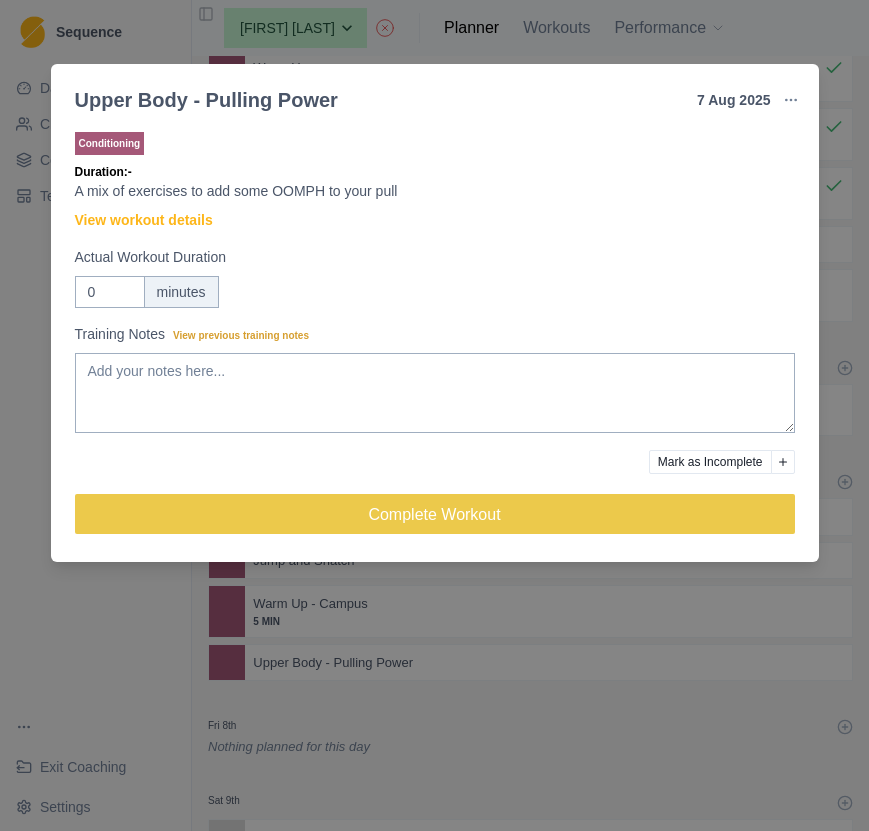 click on "Upper Body - Pulling Power 7 Aug 2025 Link To Goal View Workout Metrics Edit Original Workout Reschedule Workout Remove From Schedule Conditioning Duration:  - A mix of exercises to add some OOMPH to your pull View workout details Actual Workout Duration 0 minutes Training Notes View previous training notes Mark as Incomplete Complete Workout" at bounding box center [434, 415] 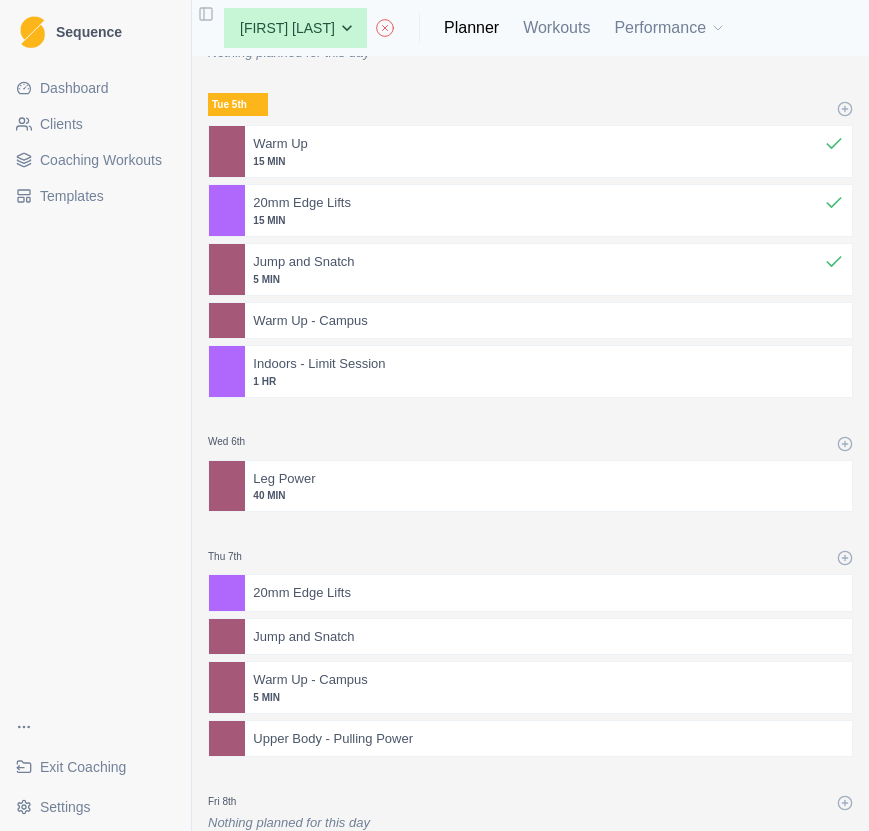 scroll, scrollTop: 0, scrollLeft: 0, axis: both 